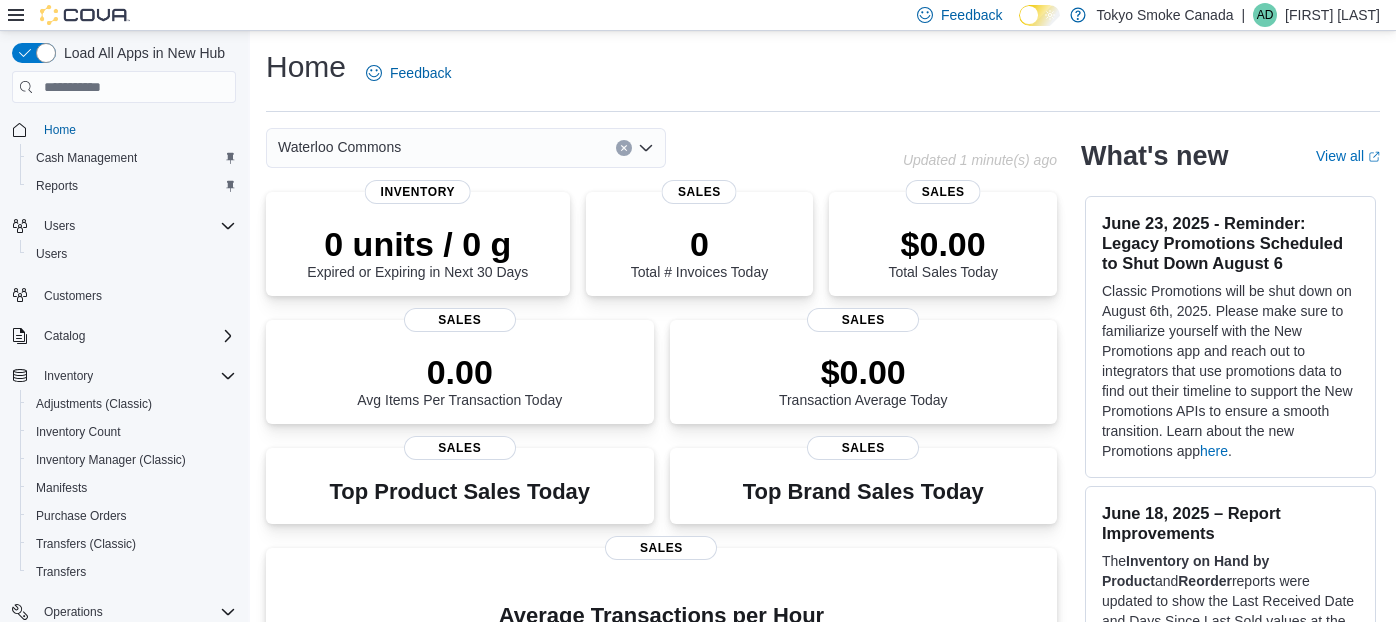 scroll, scrollTop: 0, scrollLeft: 0, axis: both 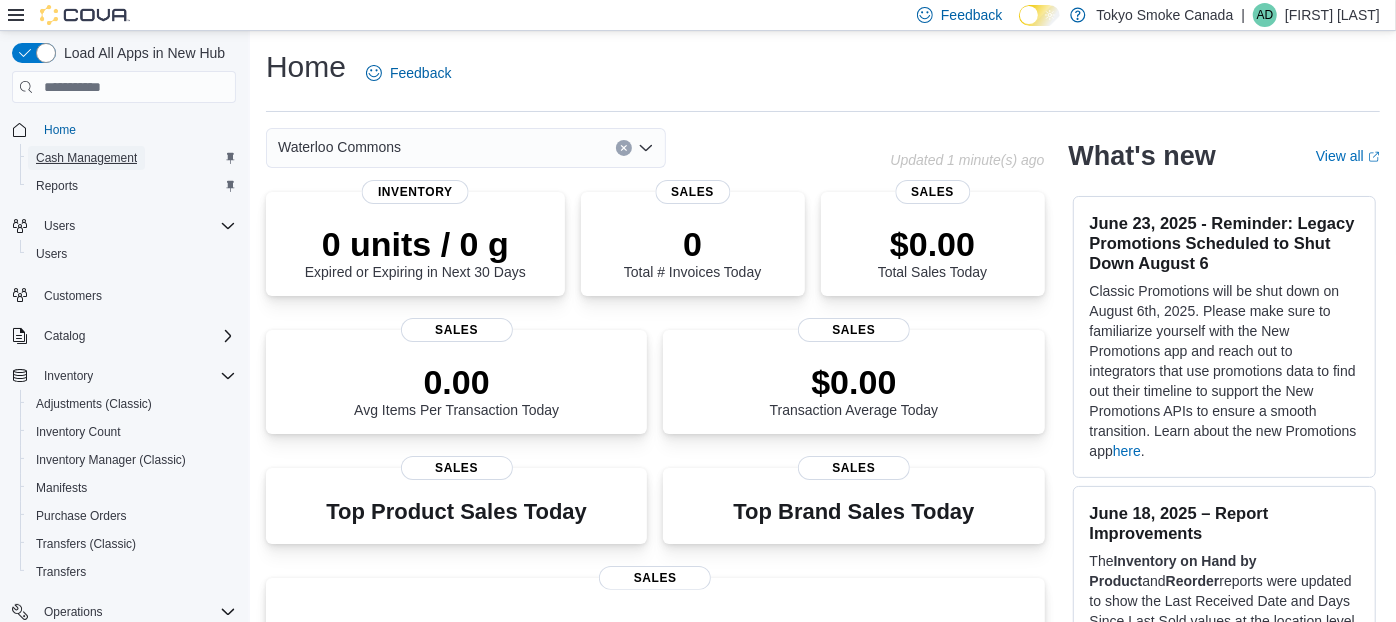 click on "Cash Management" at bounding box center (86, 158) 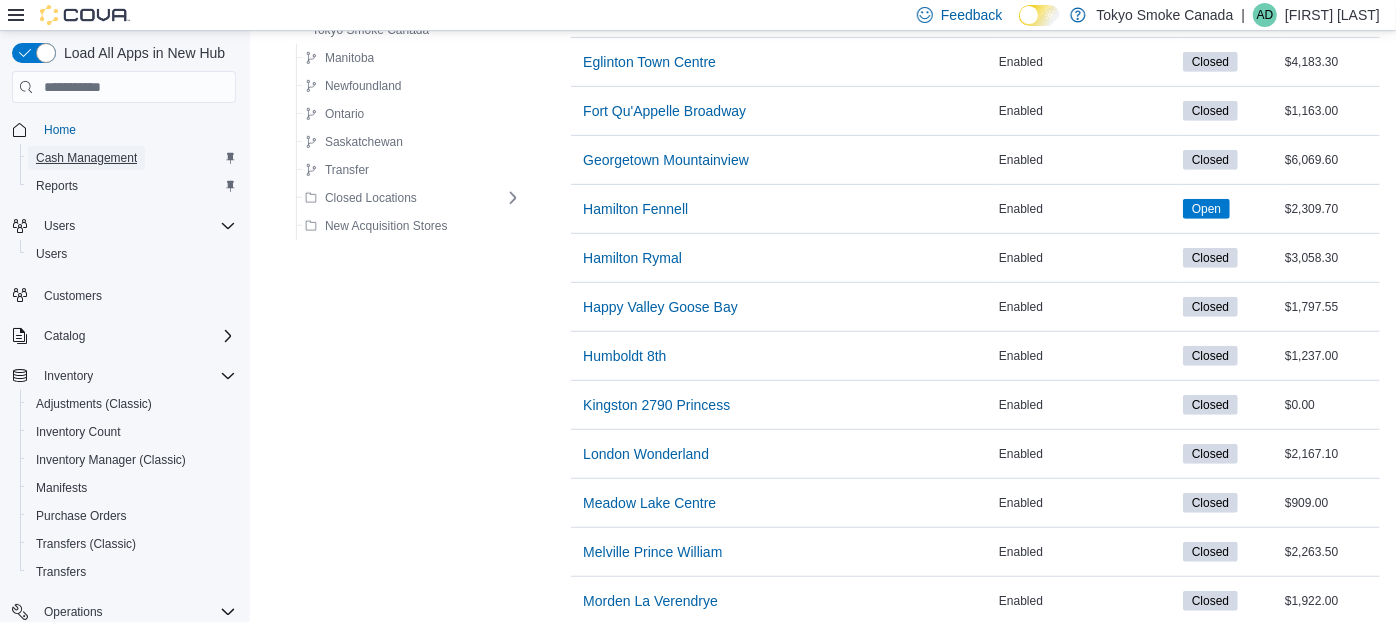 scroll, scrollTop: 1331, scrollLeft: 0, axis: vertical 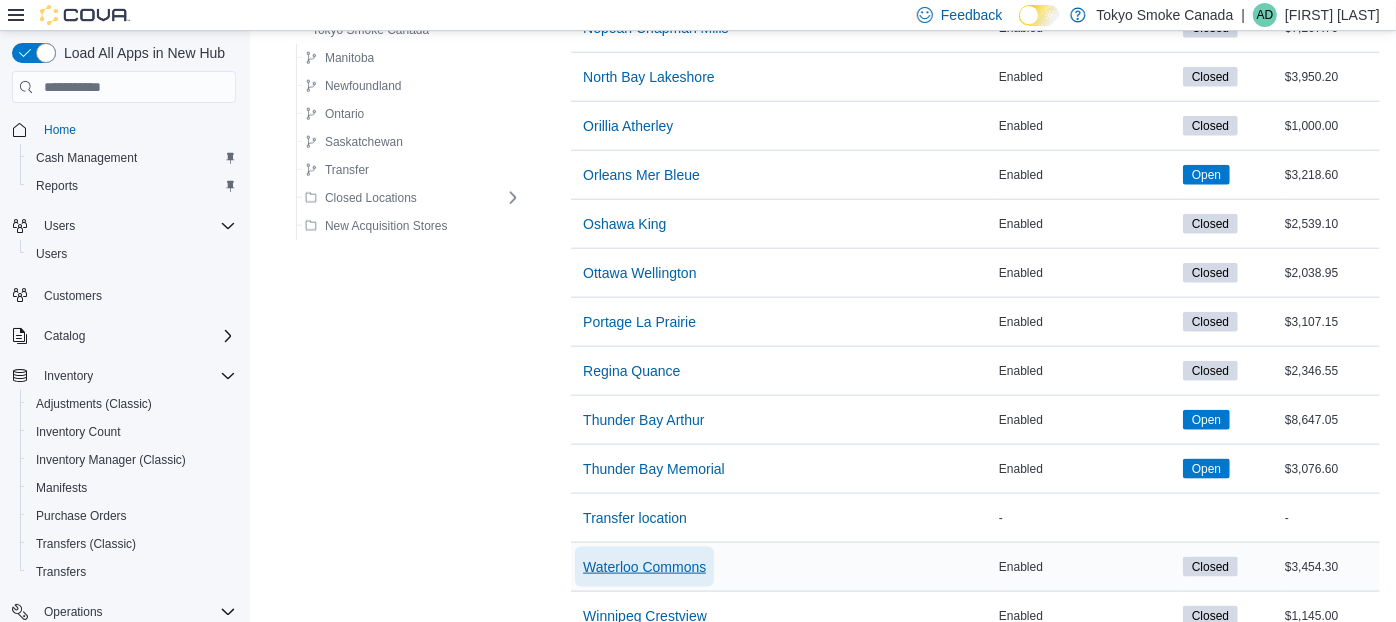 click on "Waterloo Commons" at bounding box center (644, 567) 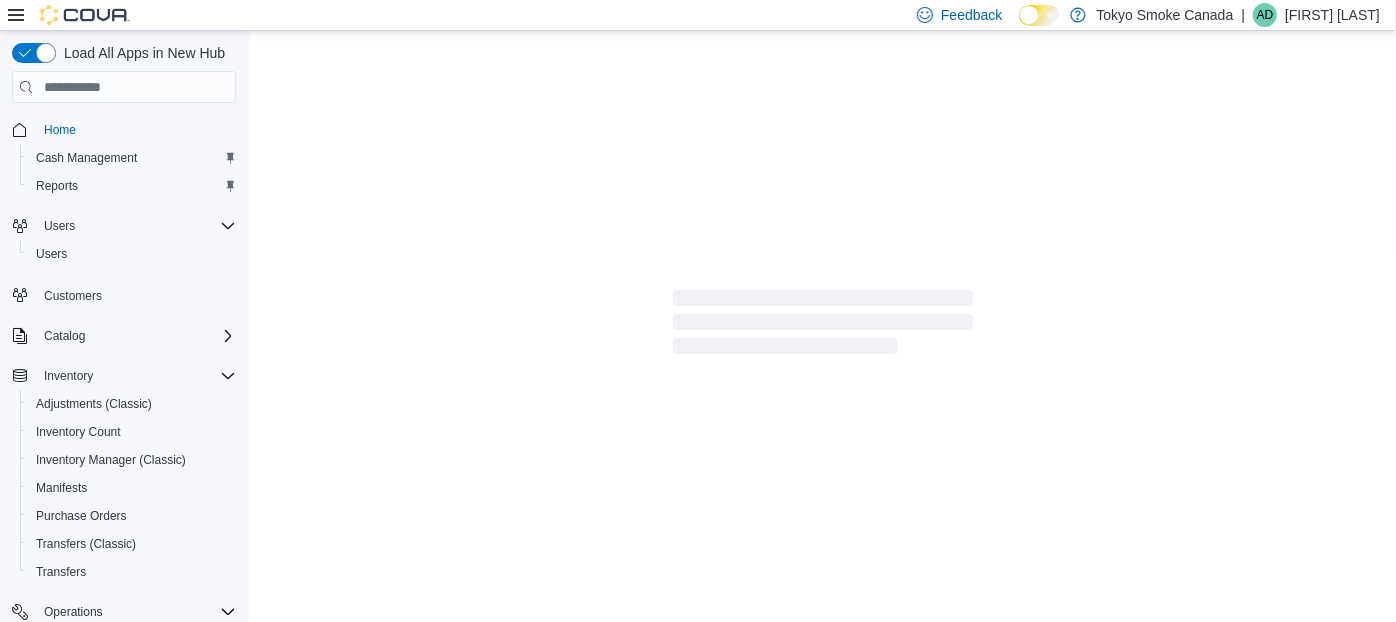 scroll, scrollTop: 0, scrollLeft: 0, axis: both 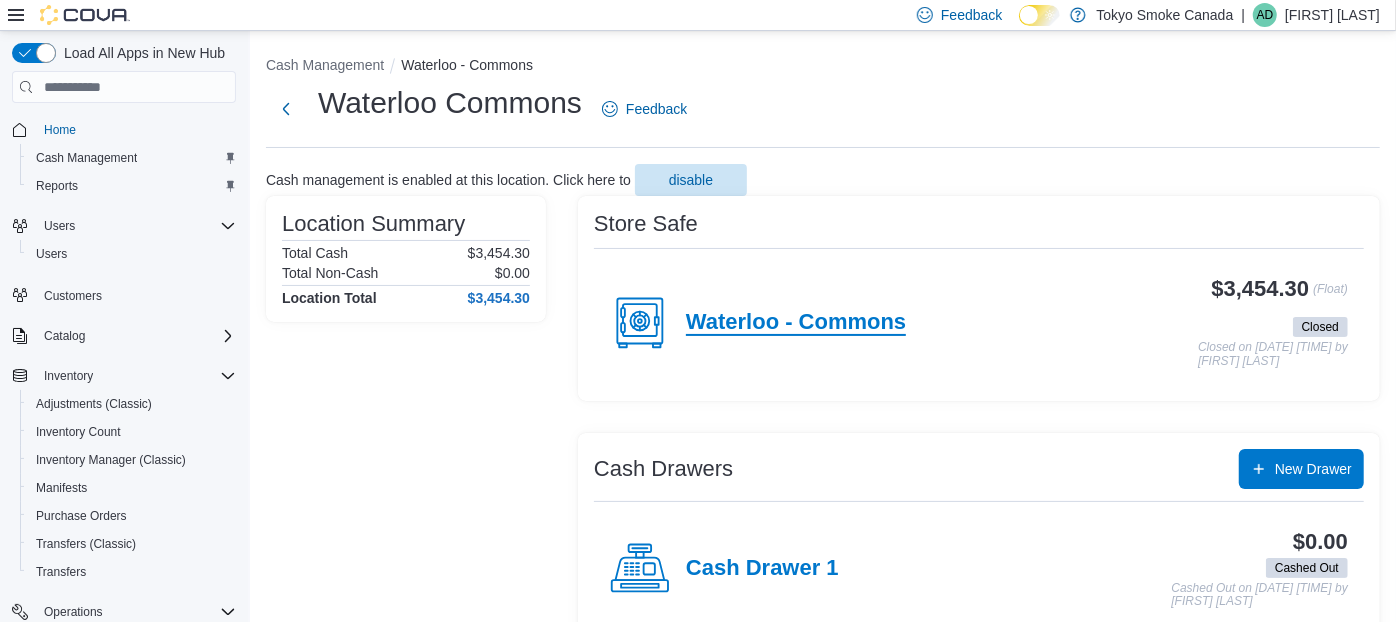 click on "Waterloo - Commons" at bounding box center [796, 323] 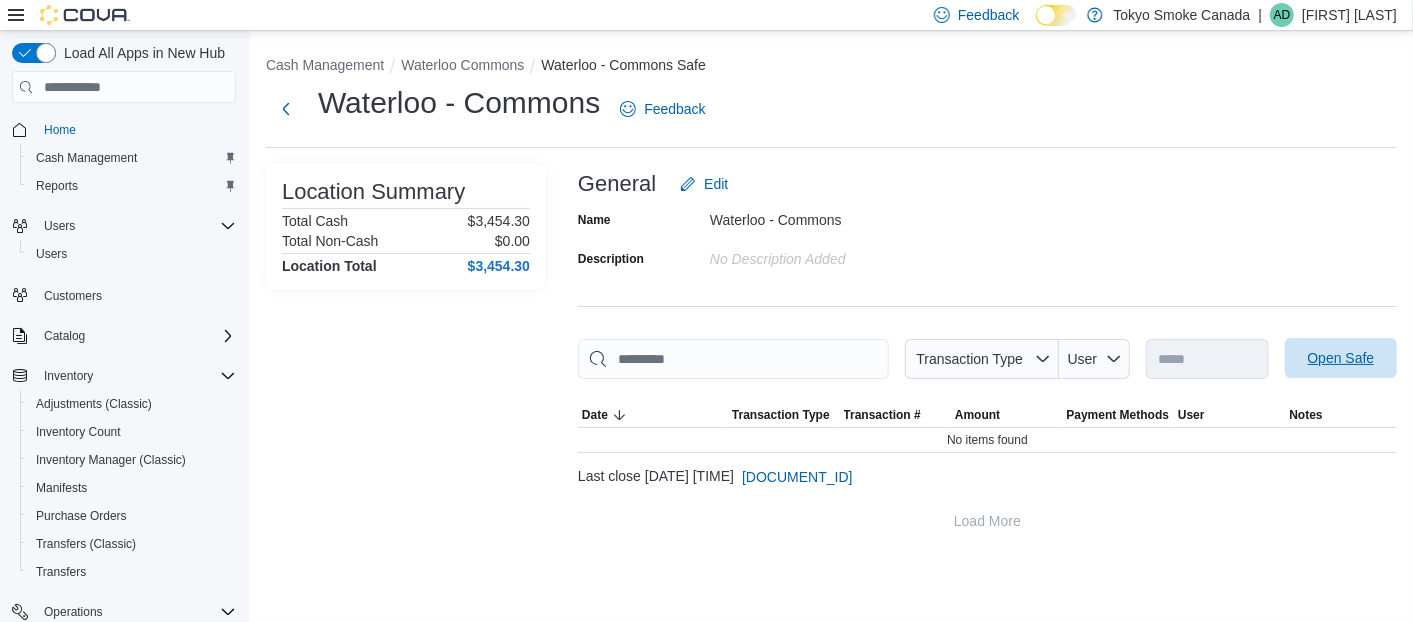 click on "Open Safe" at bounding box center (1341, 358) 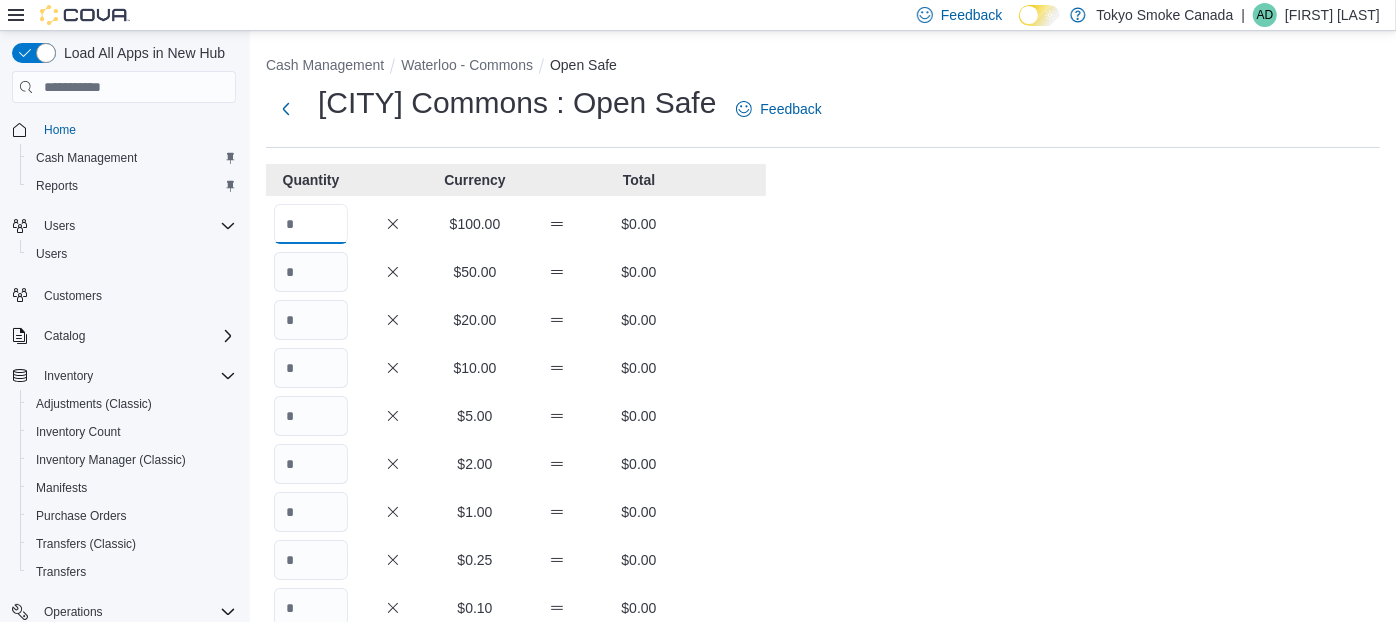 click at bounding box center [311, 224] 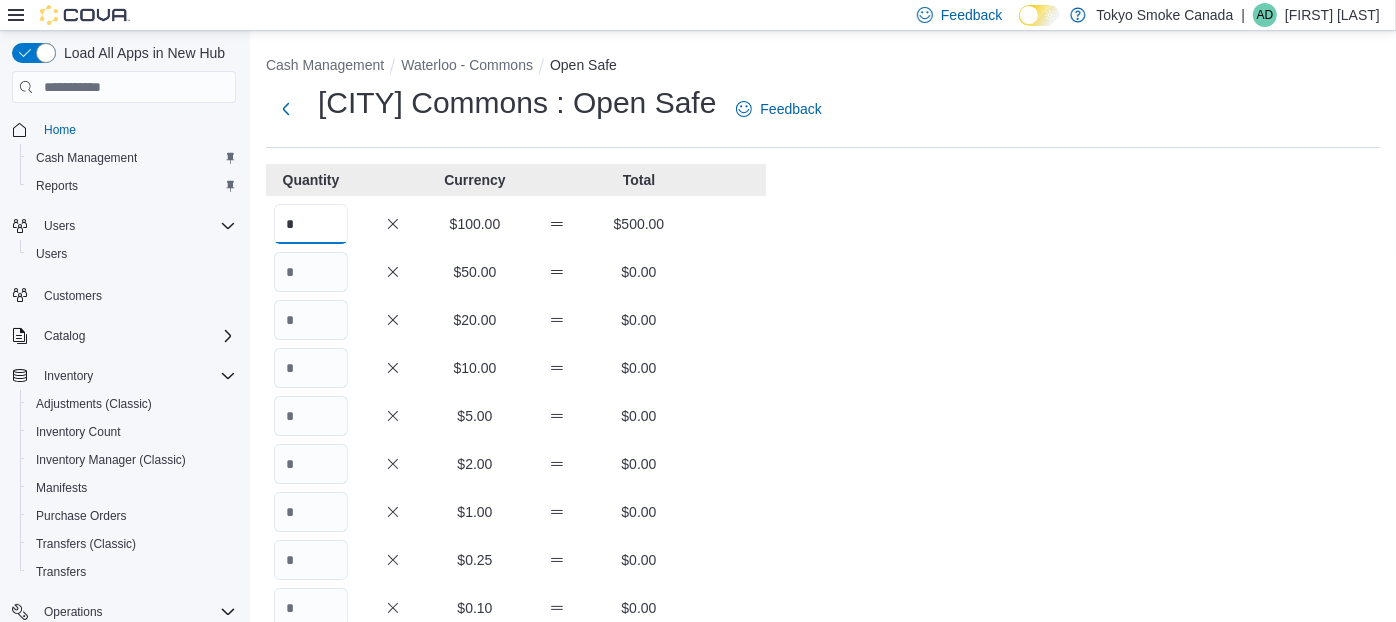 type on "*" 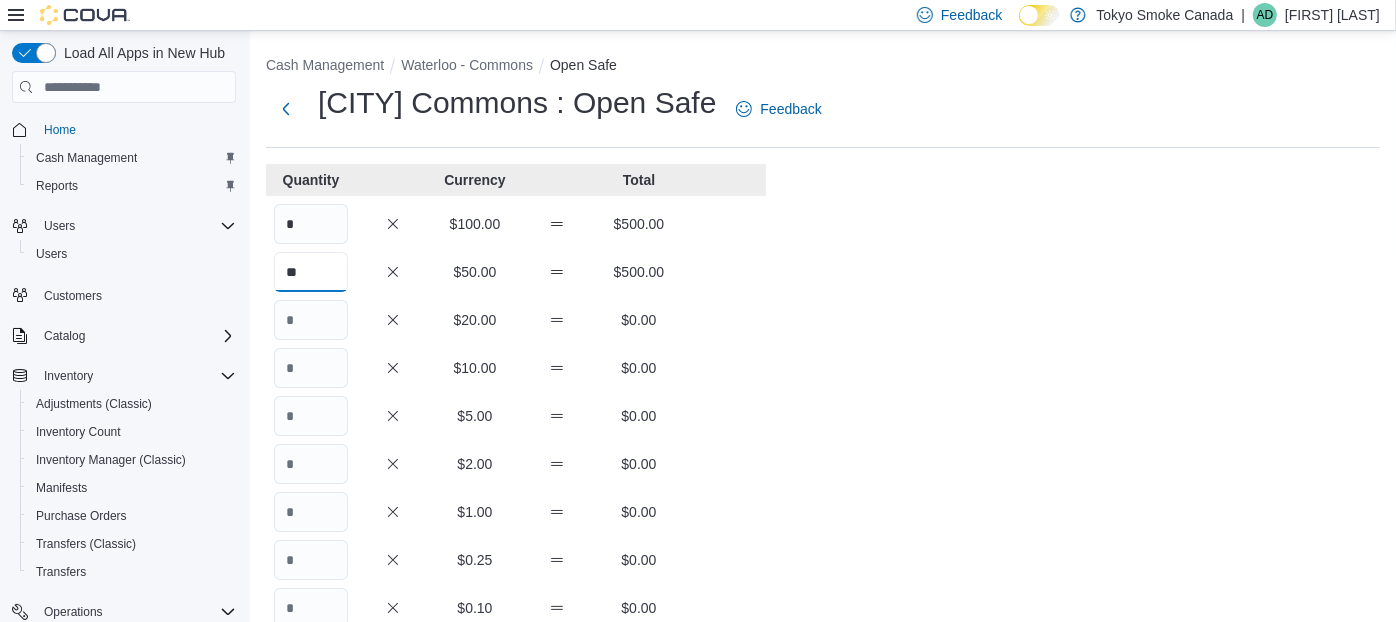 type on "**" 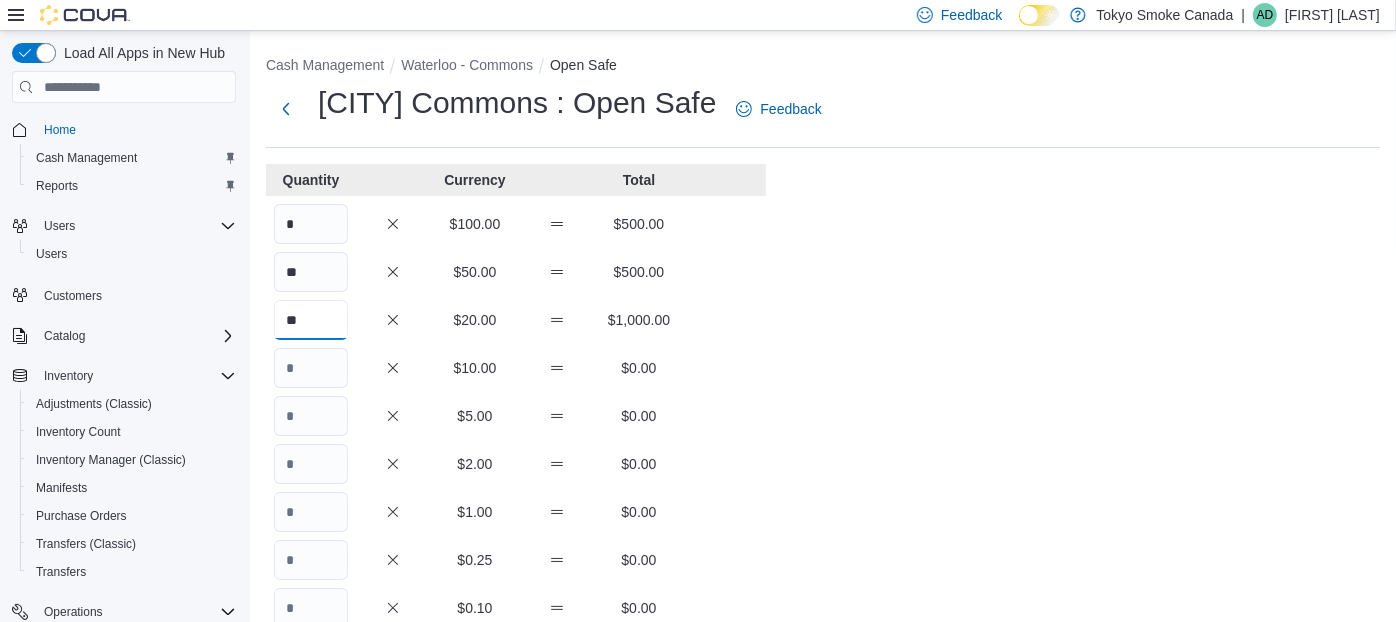 type on "**" 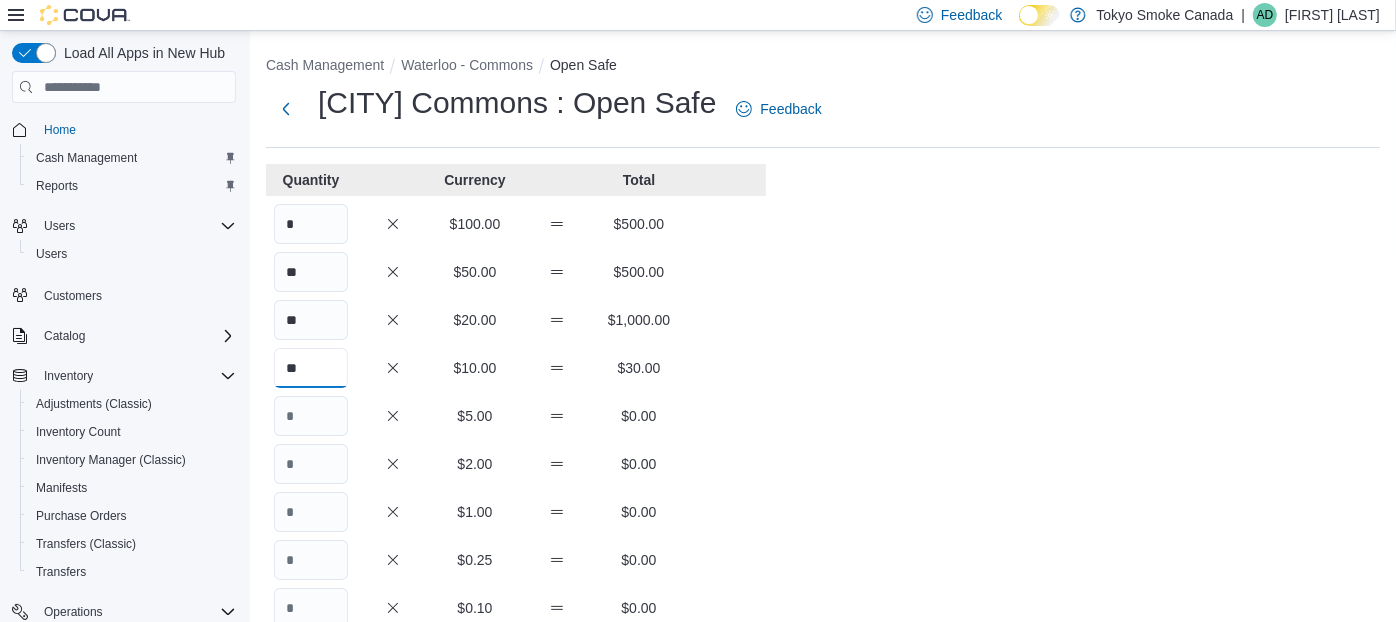 type on "**" 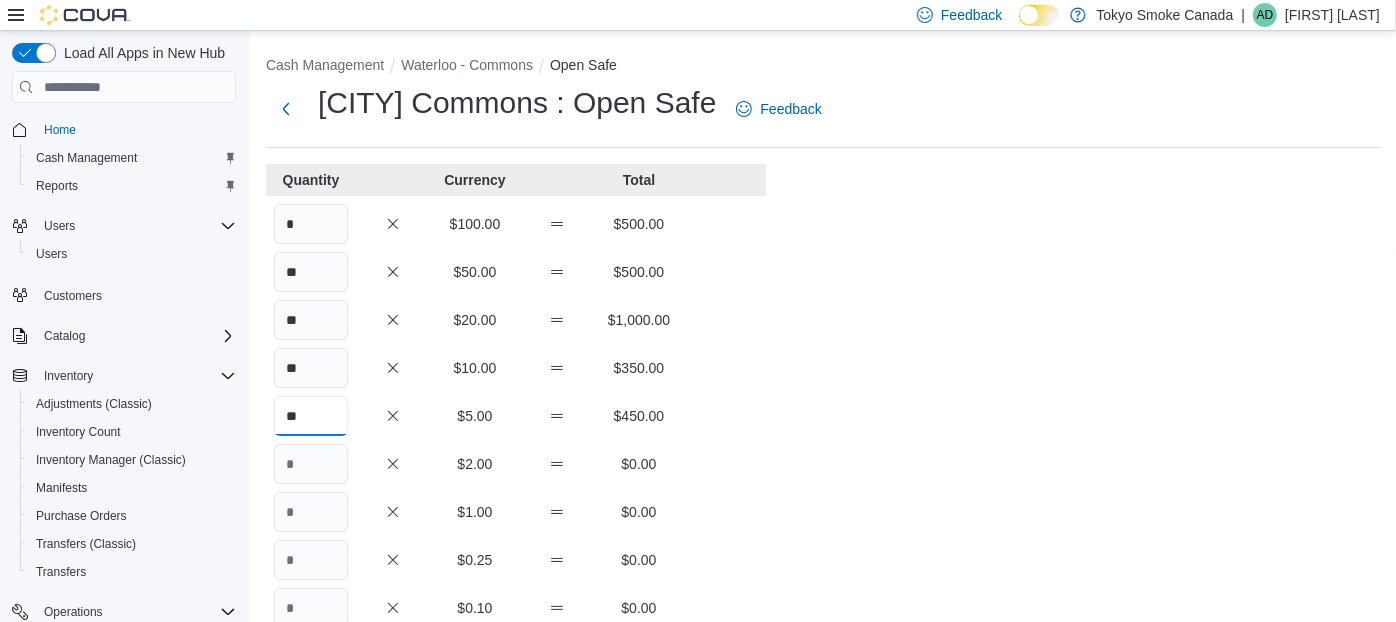 type on "**" 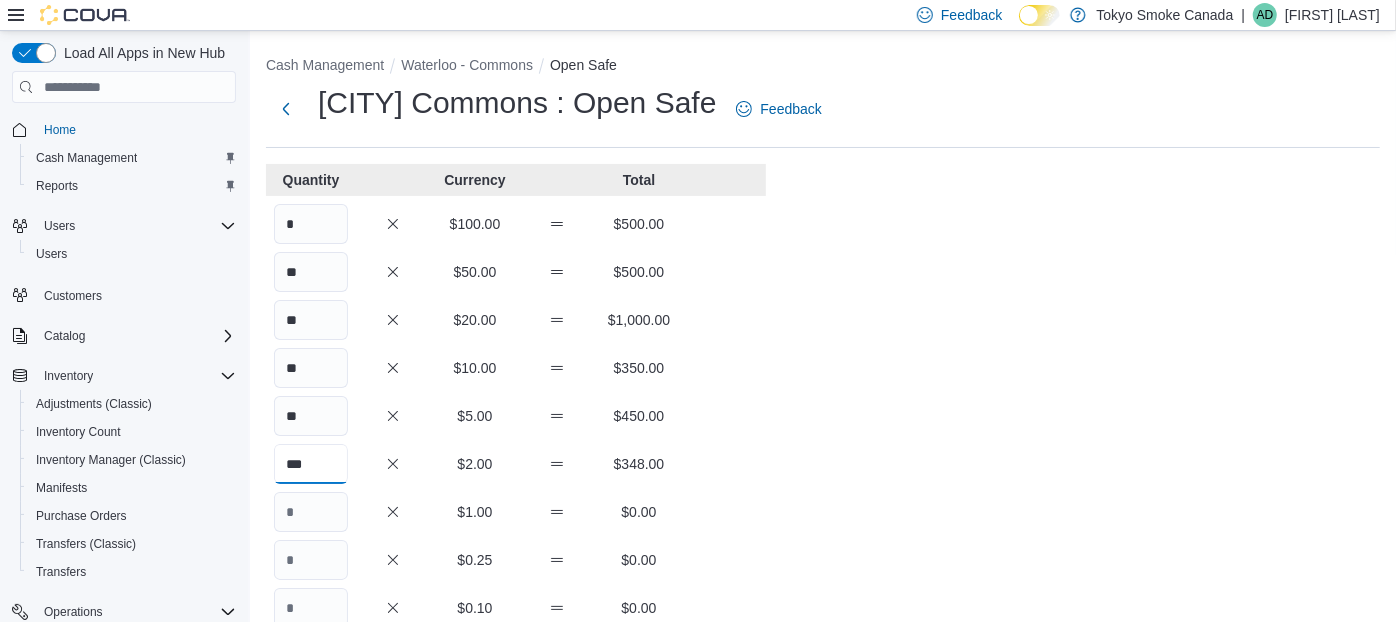 type on "***" 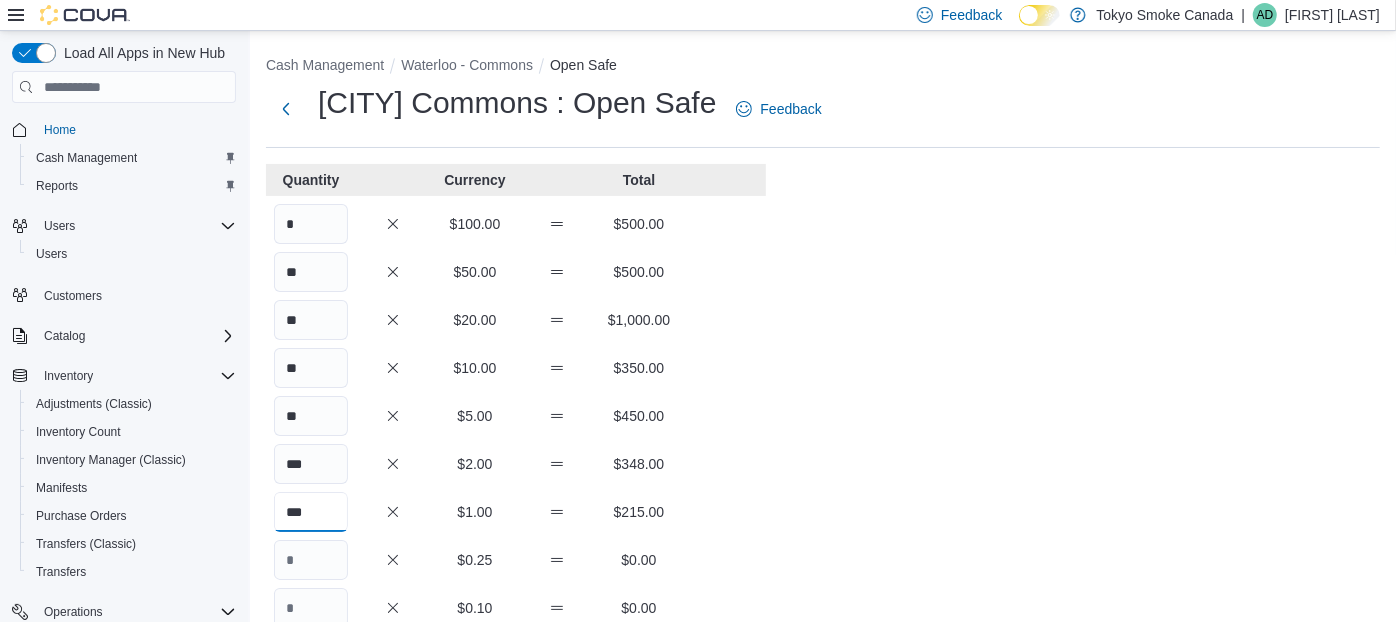 type on "***" 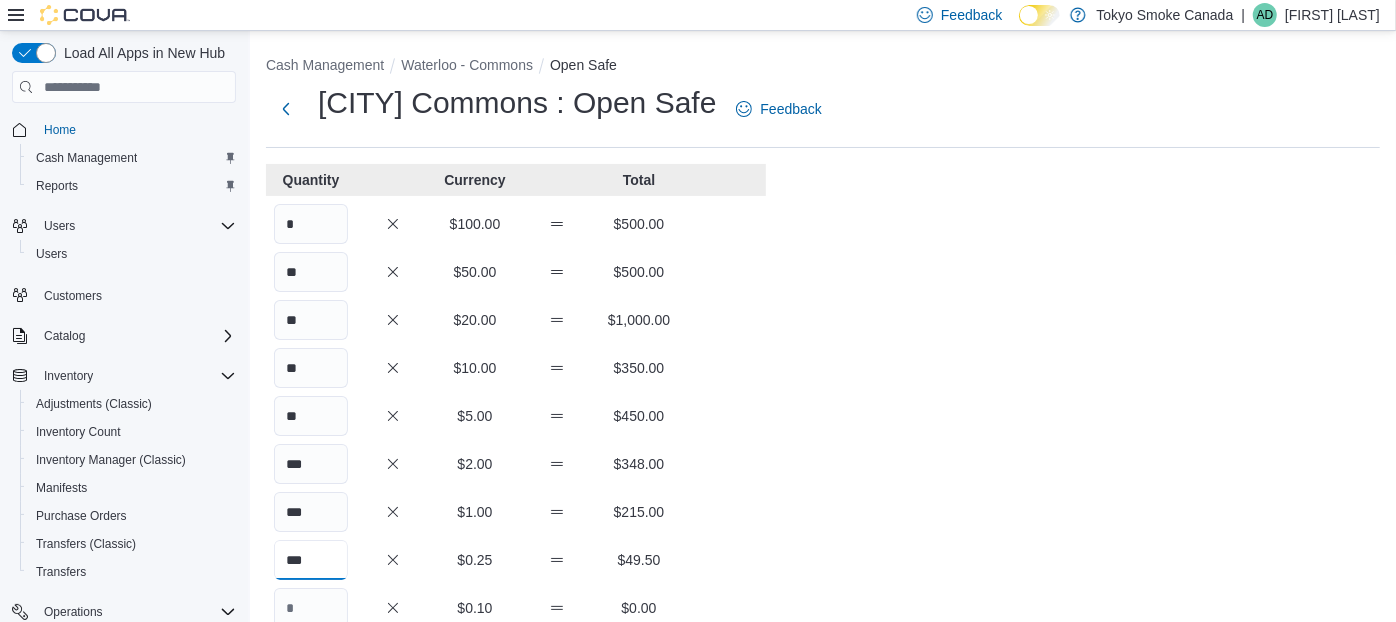 type on "***" 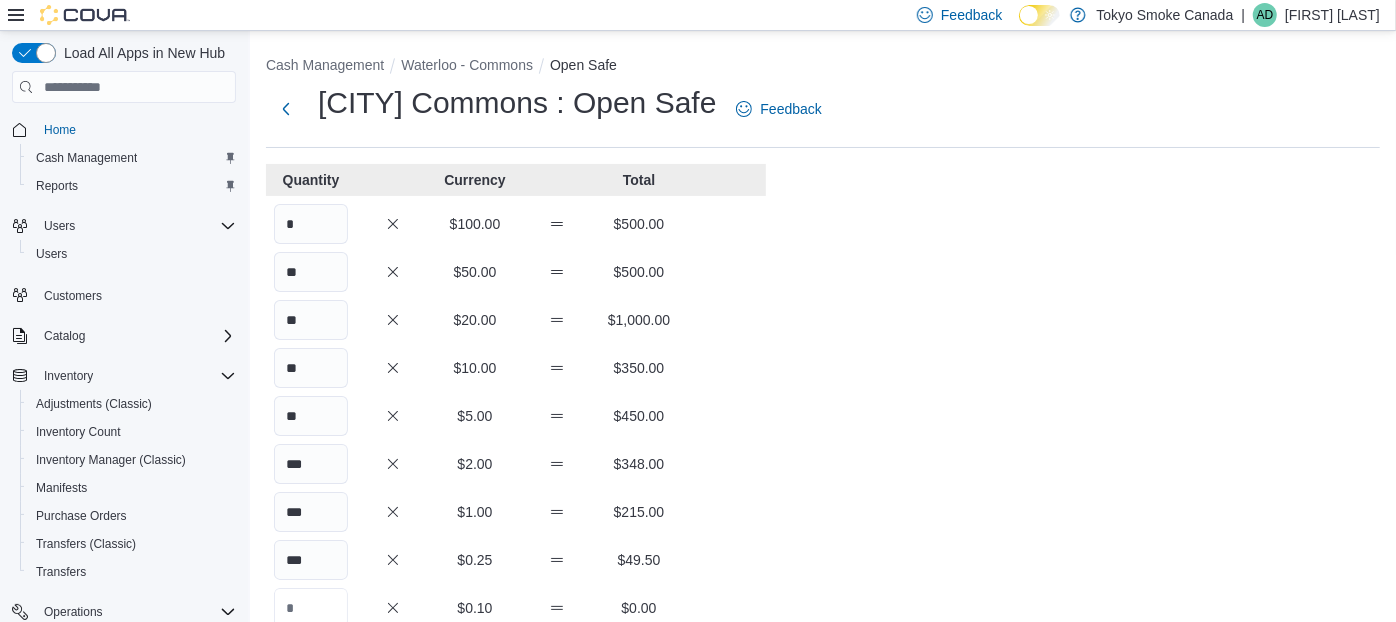scroll, scrollTop: 5, scrollLeft: 0, axis: vertical 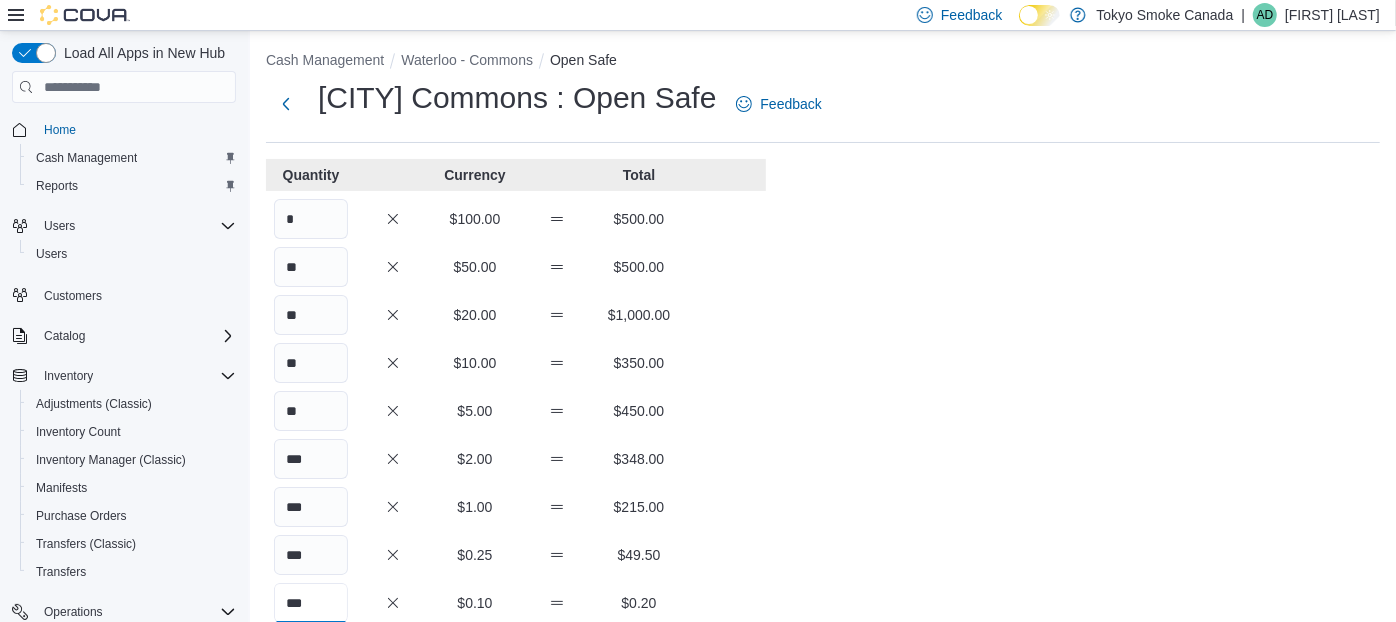 type on "***" 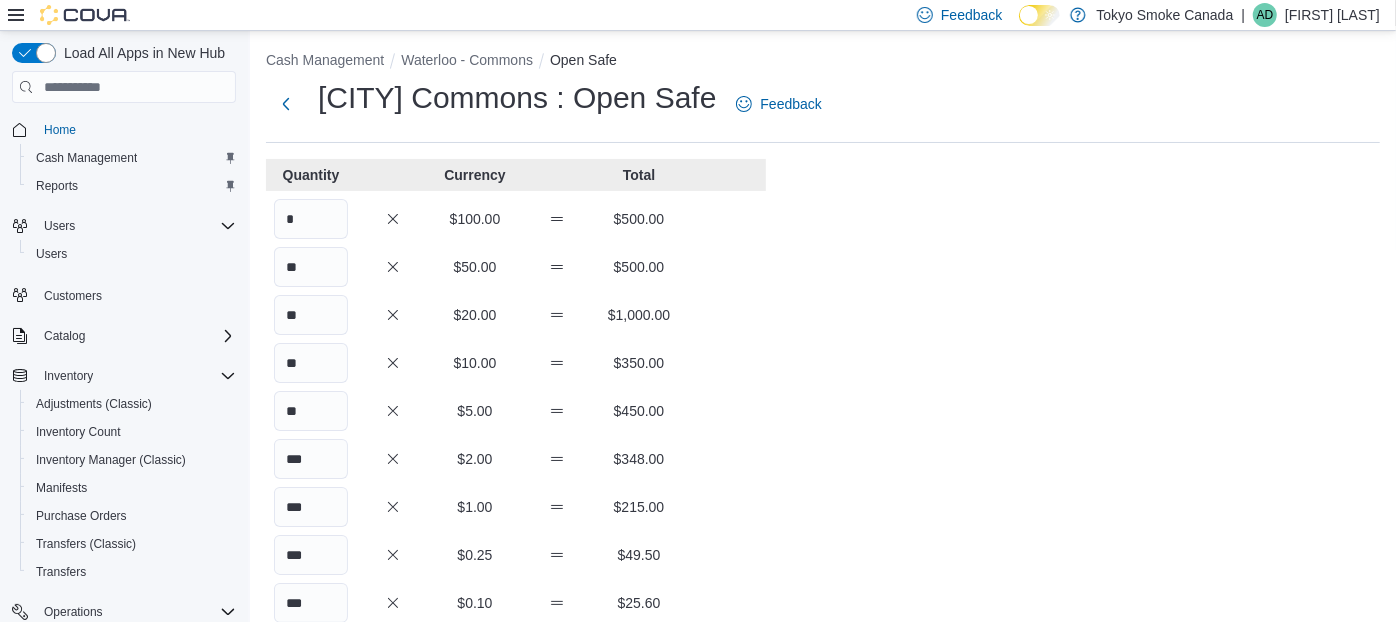 scroll, scrollTop: 344, scrollLeft: 0, axis: vertical 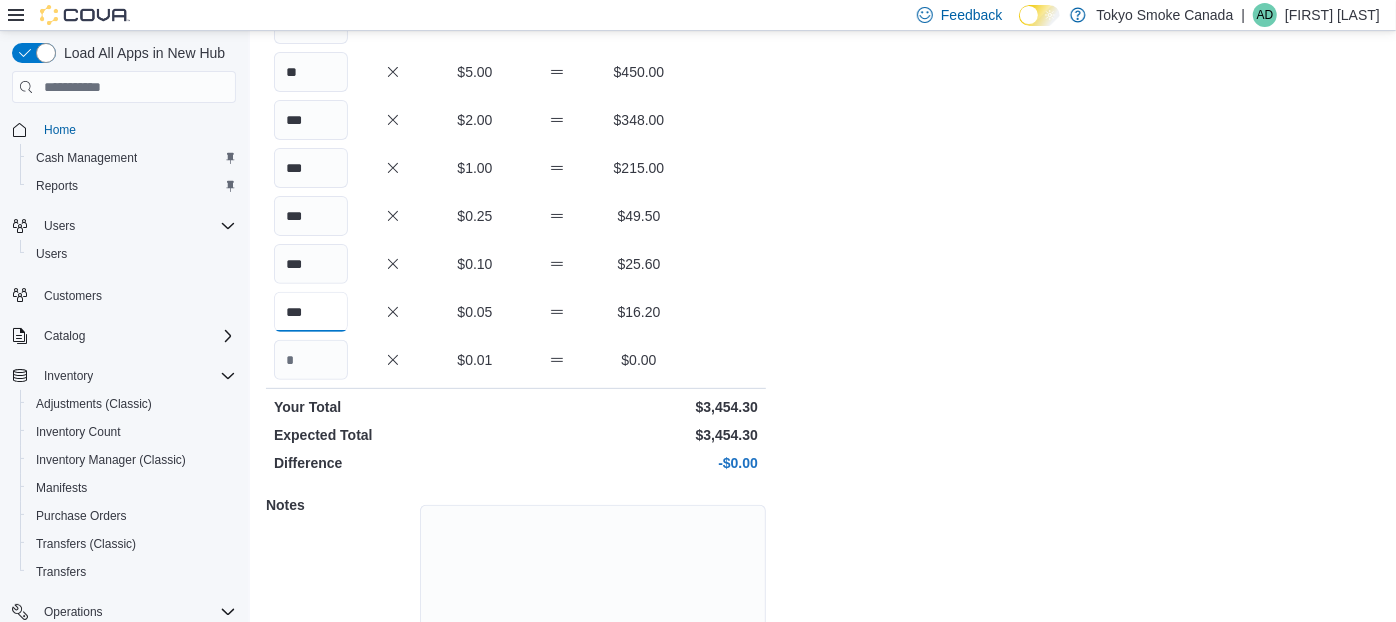 type on "***" 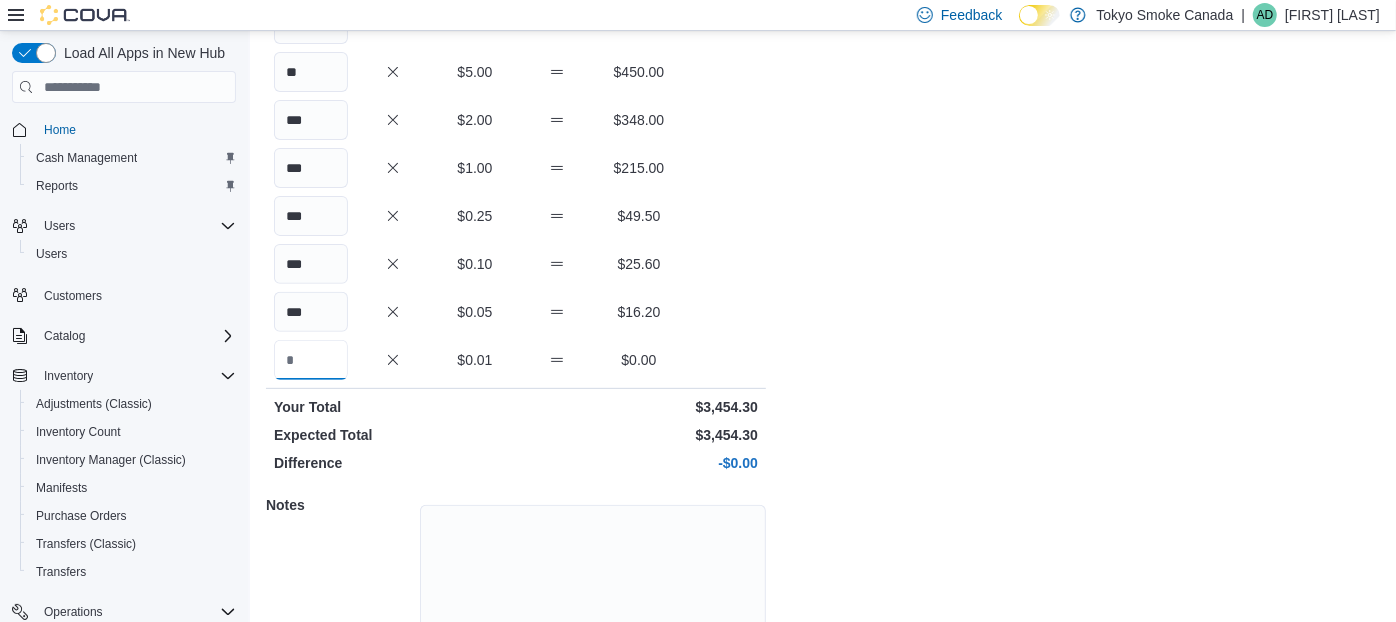 scroll, scrollTop: 451, scrollLeft: 0, axis: vertical 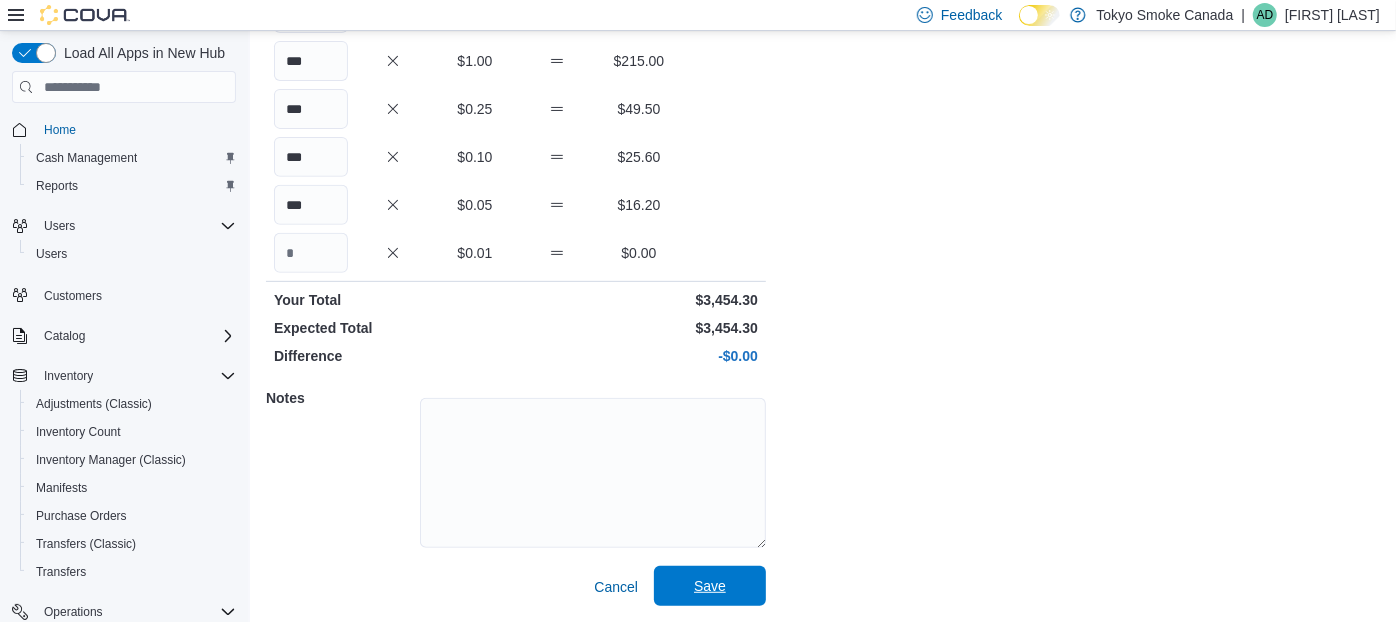 click on "Save" at bounding box center [710, 586] 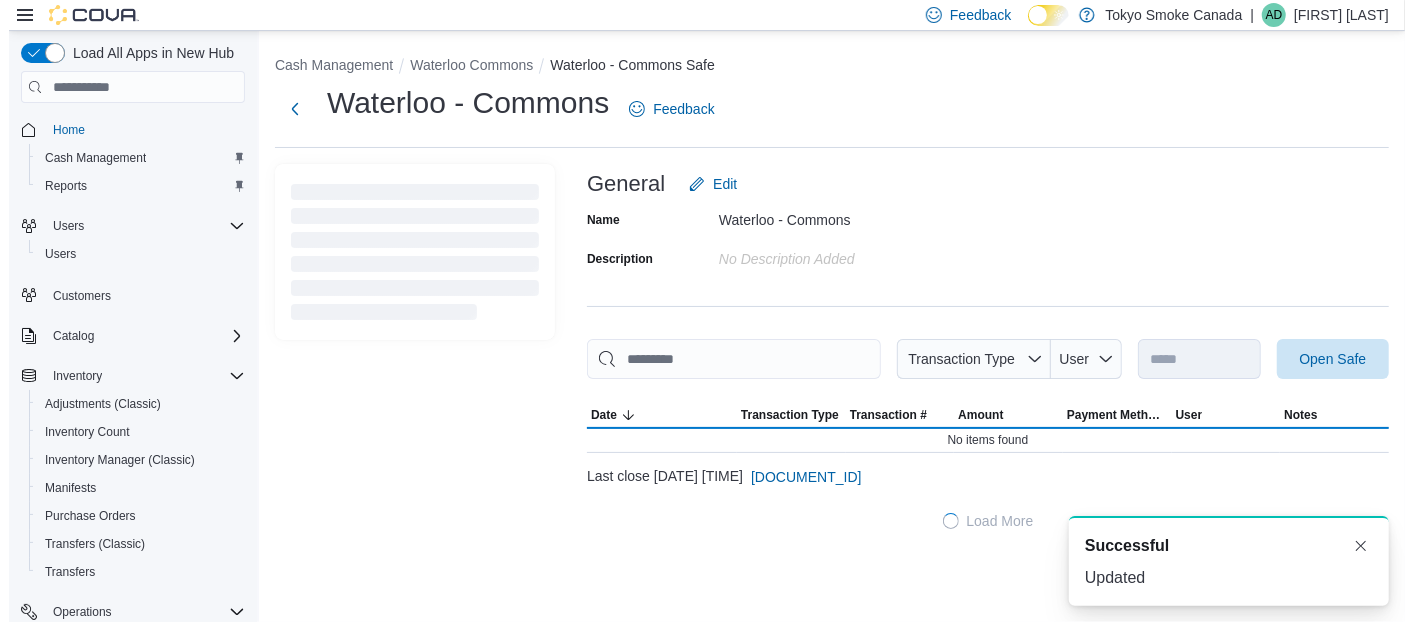 scroll, scrollTop: 0, scrollLeft: 0, axis: both 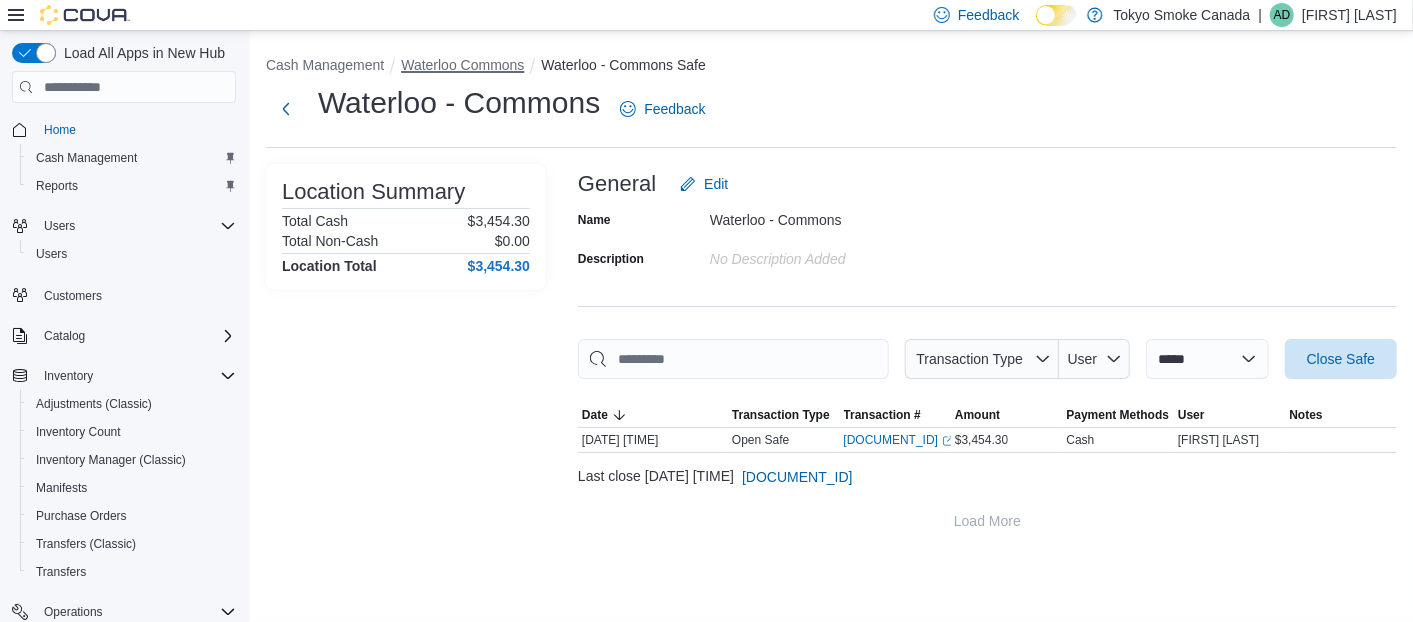 click on "Waterloo Commons" at bounding box center (462, 65) 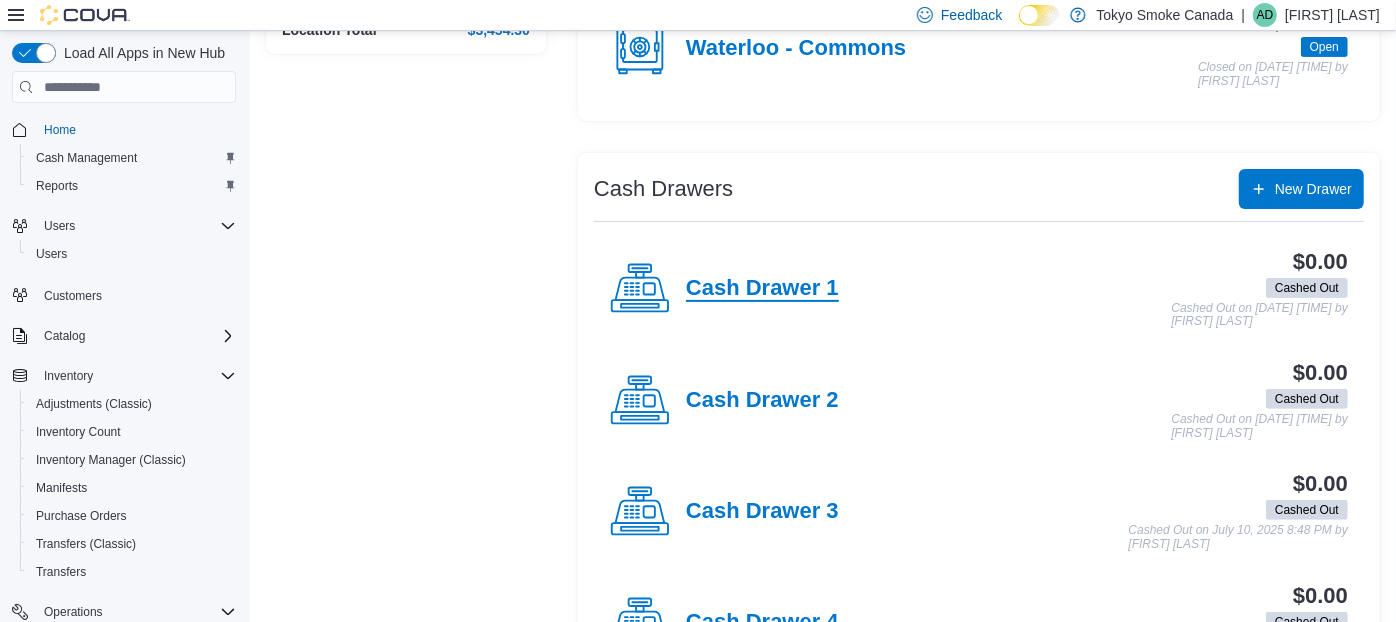click on "Cash Drawer 1" at bounding box center (762, 289) 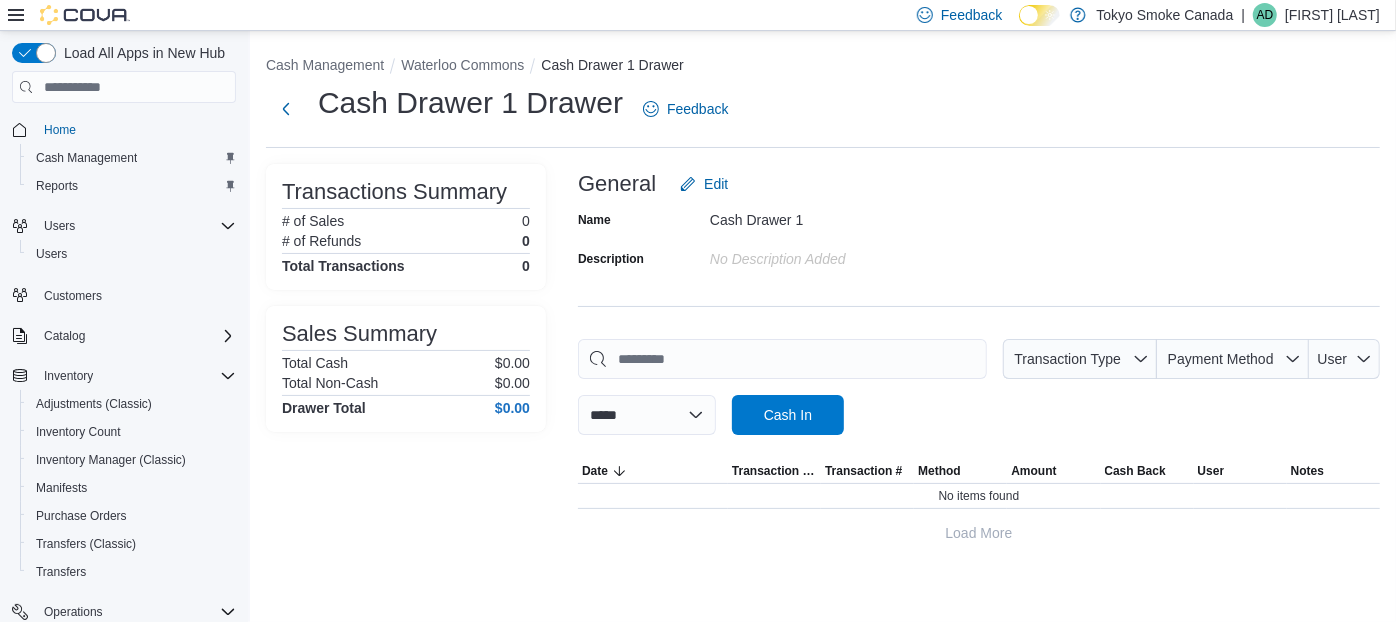 scroll, scrollTop: 0, scrollLeft: 0, axis: both 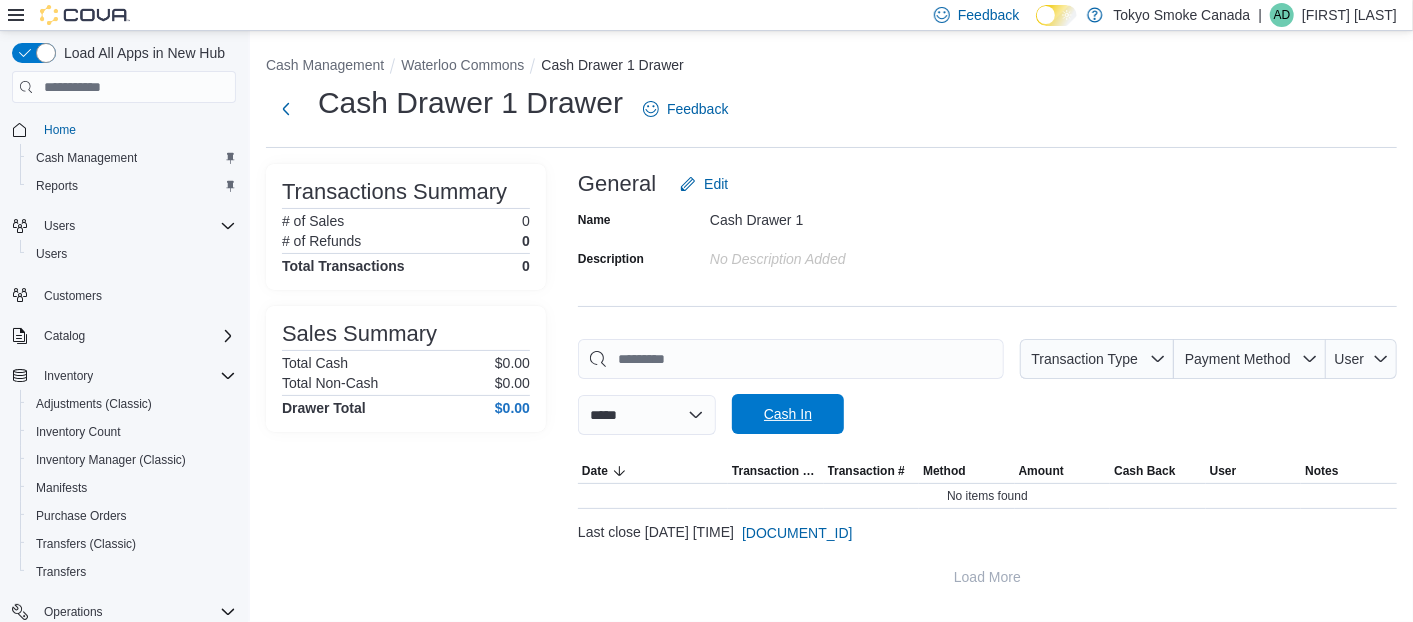 click on "Cash In" at bounding box center [788, 414] 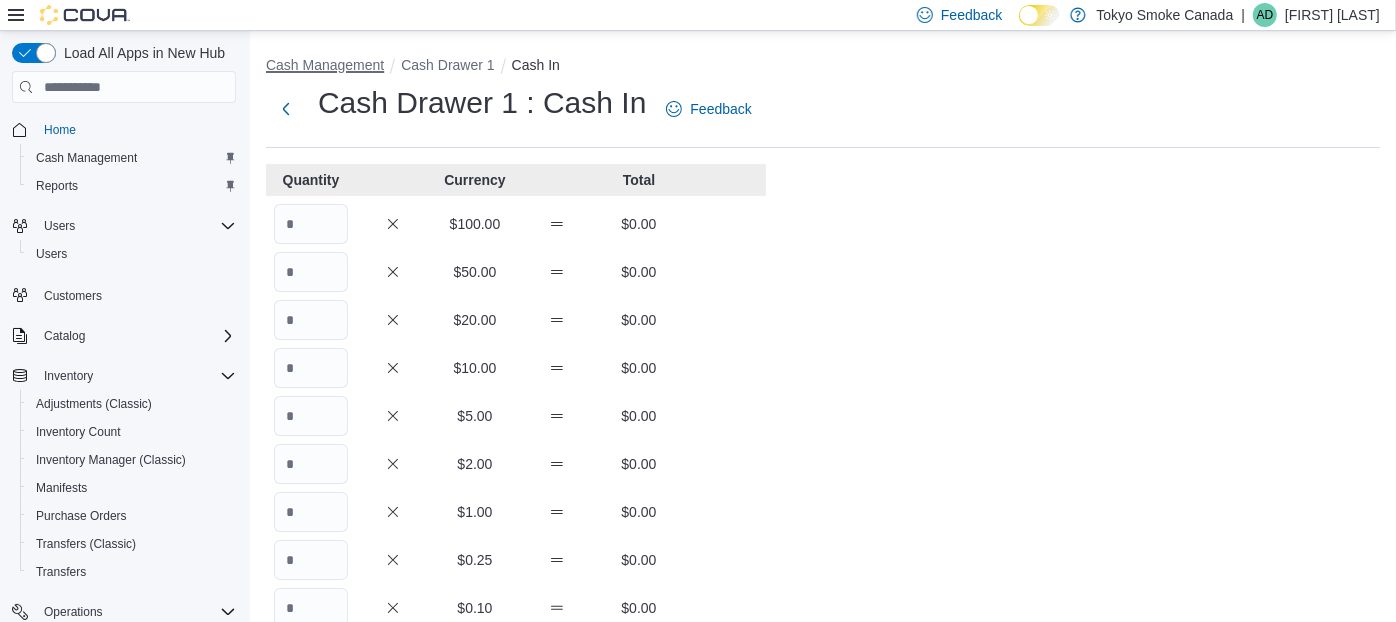 type 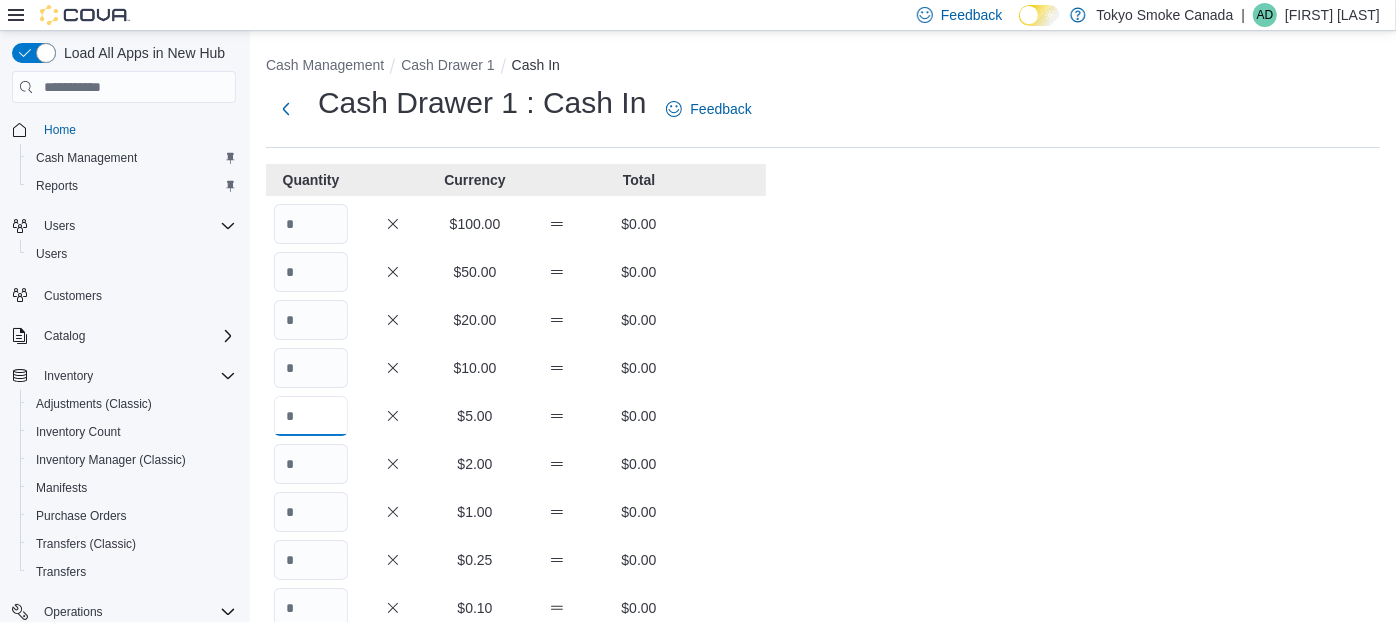 click at bounding box center [311, 416] 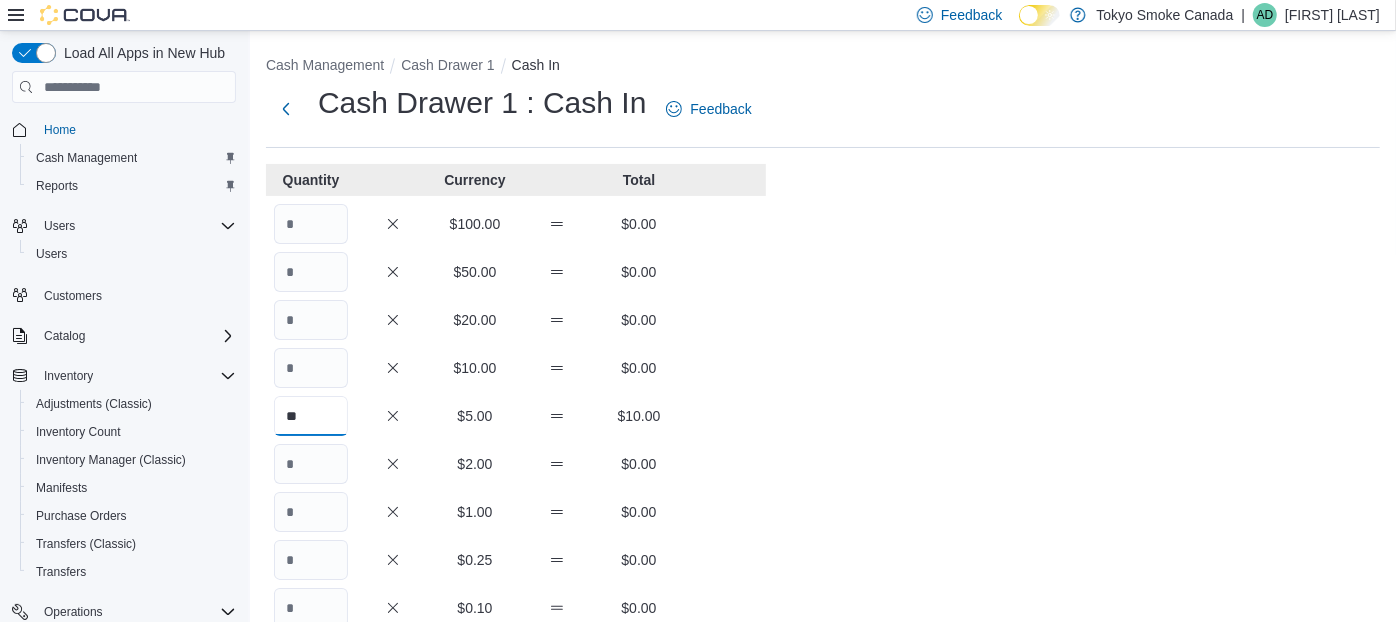 type on "**" 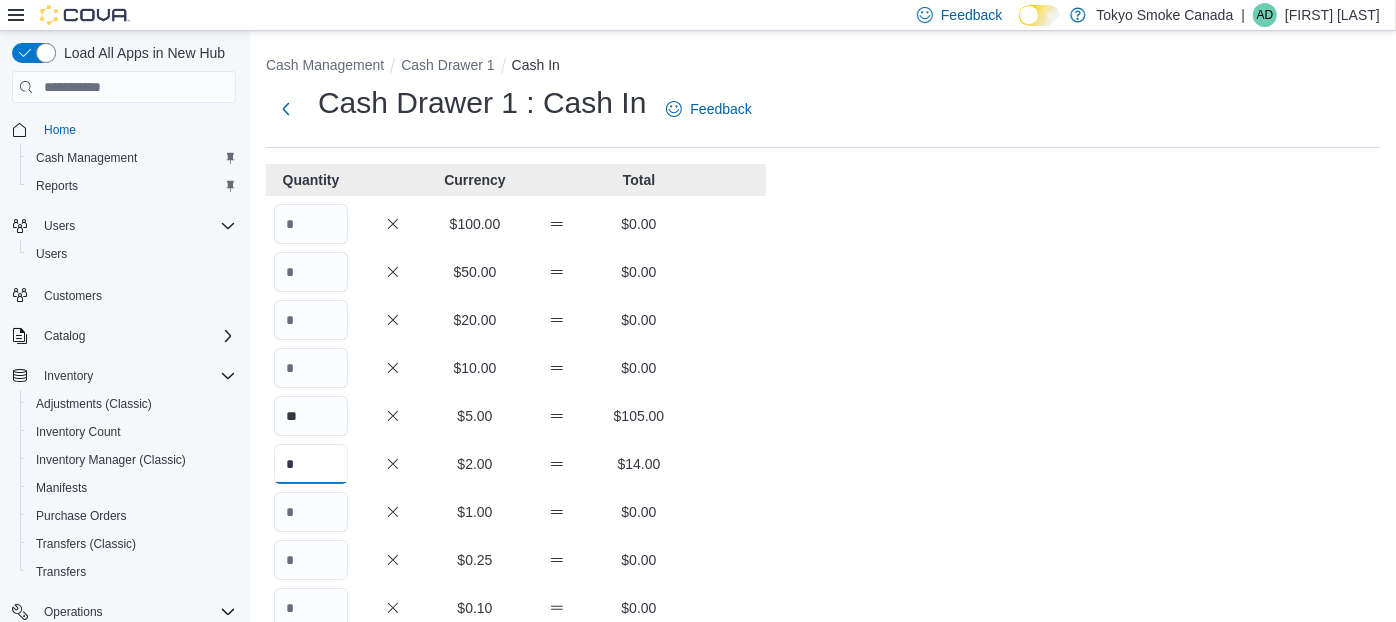 type on "*" 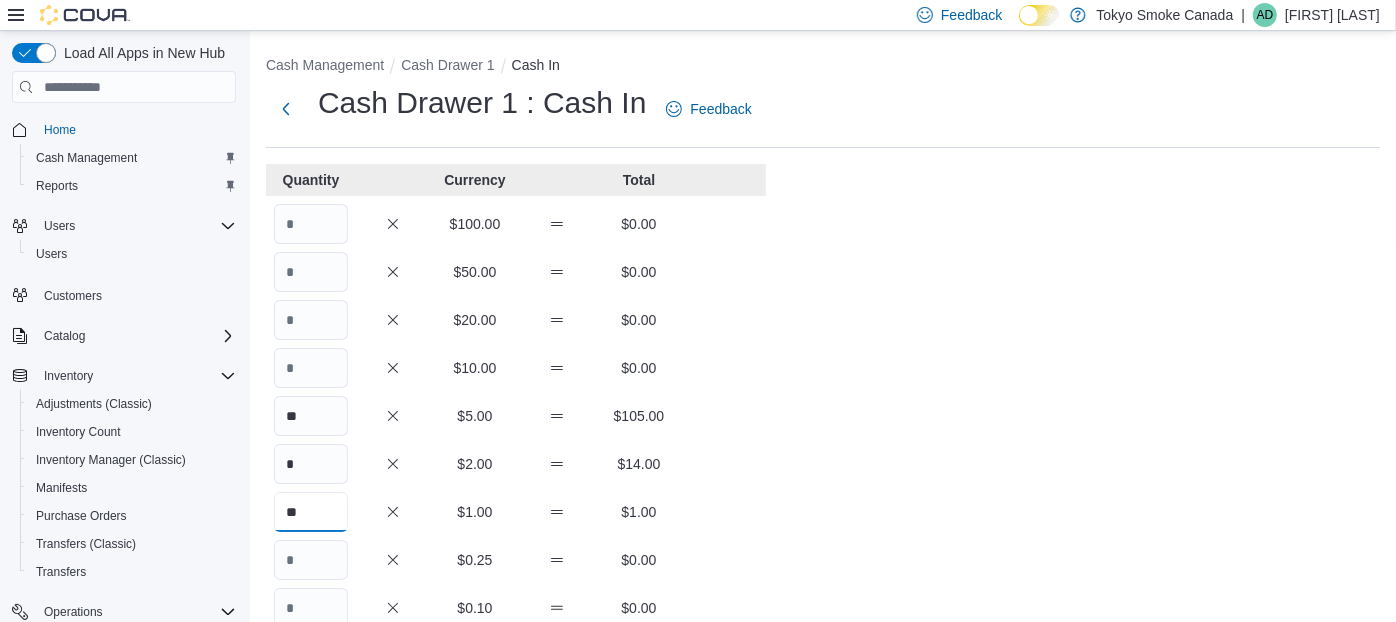 type on "**" 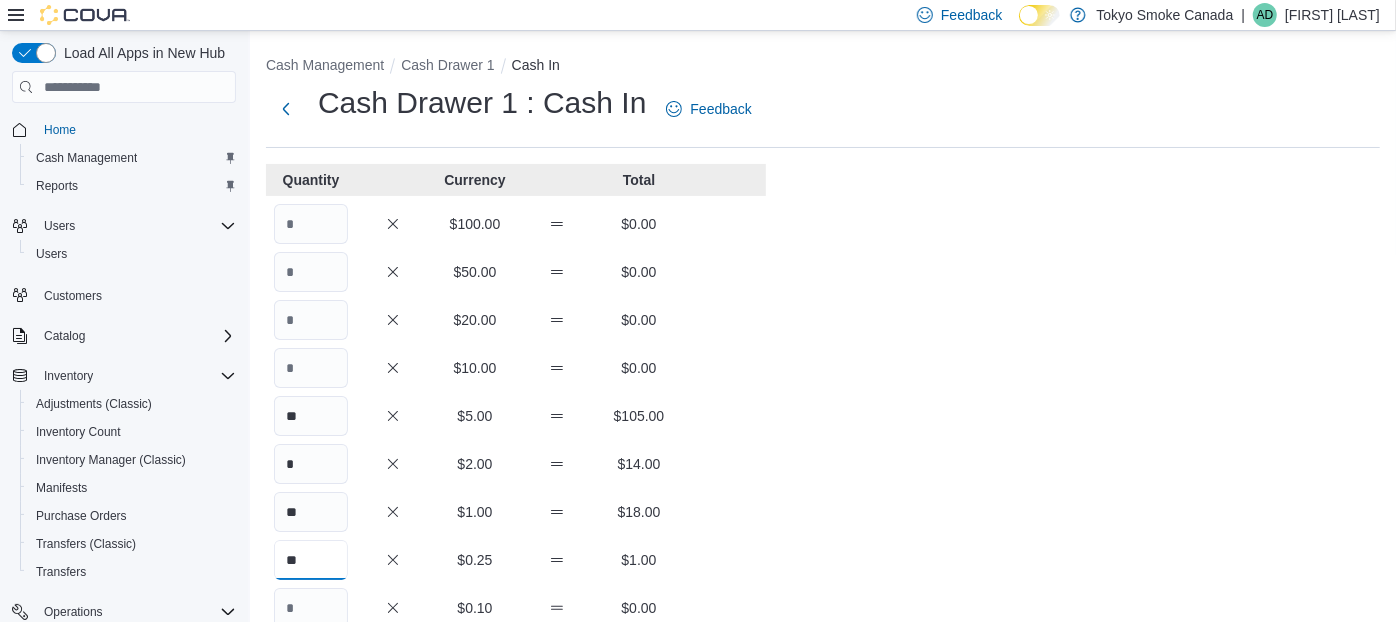 type on "**" 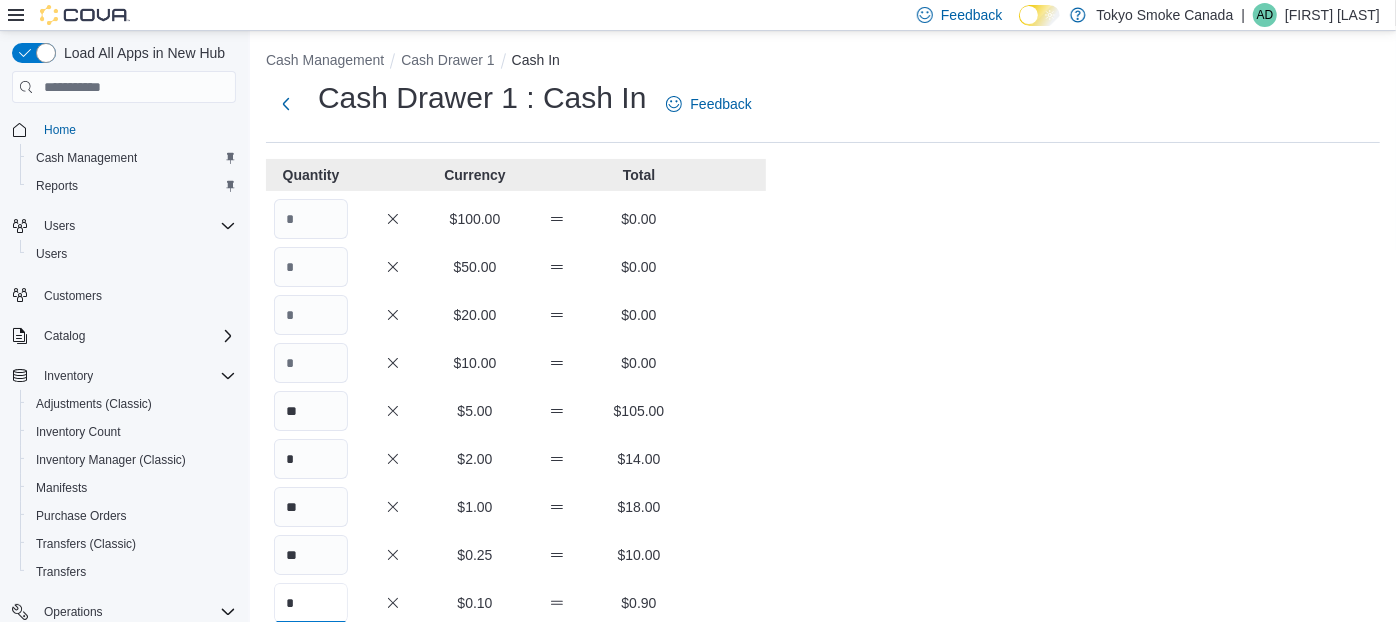 type on "*" 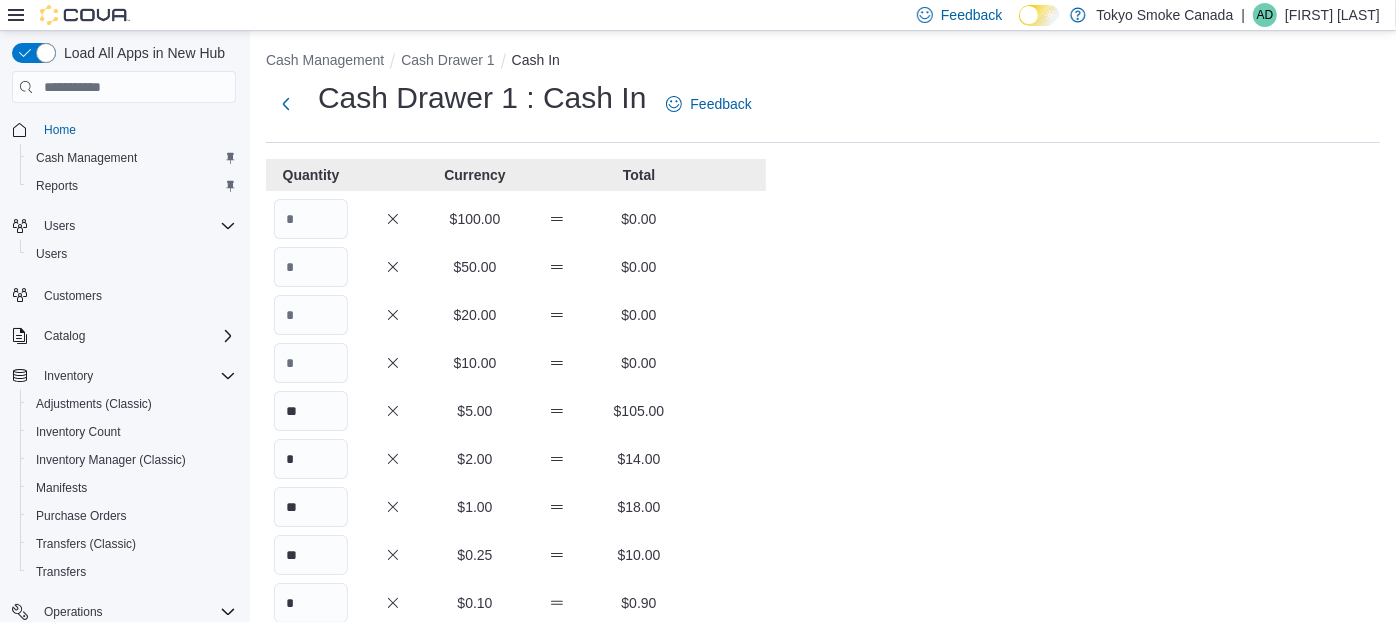 scroll, scrollTop: 344, scrollLeft: 0, axis: vertical 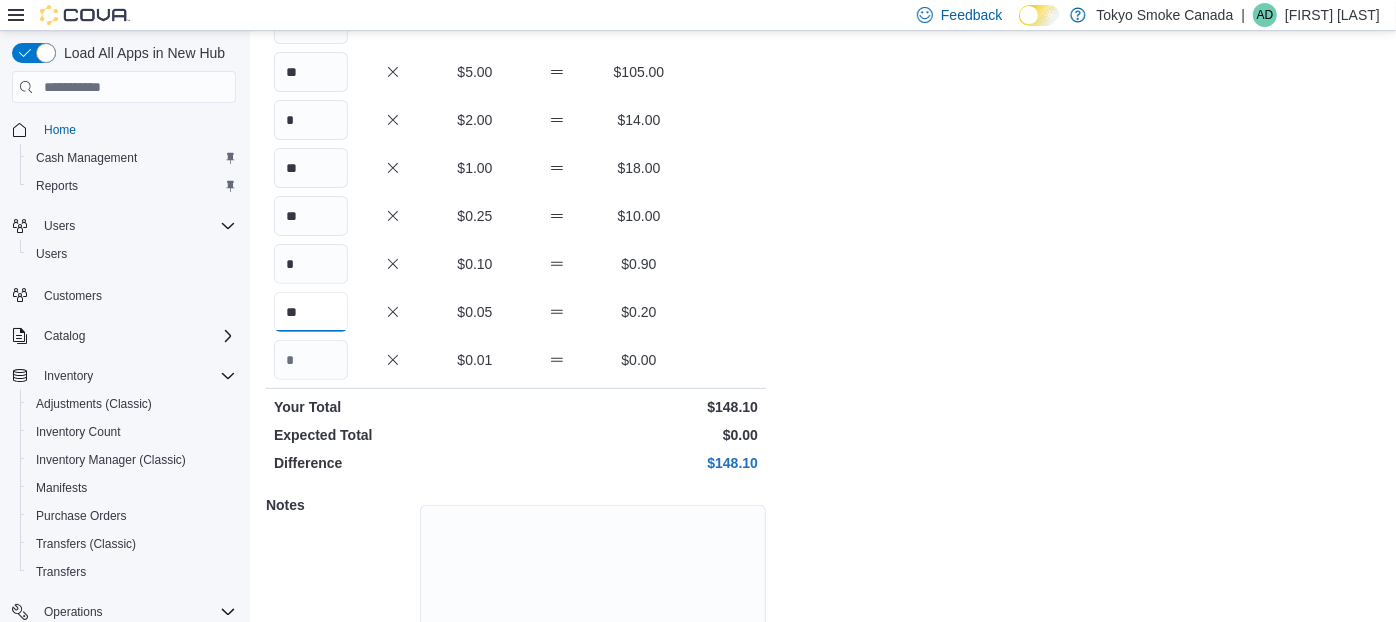 type on "**" 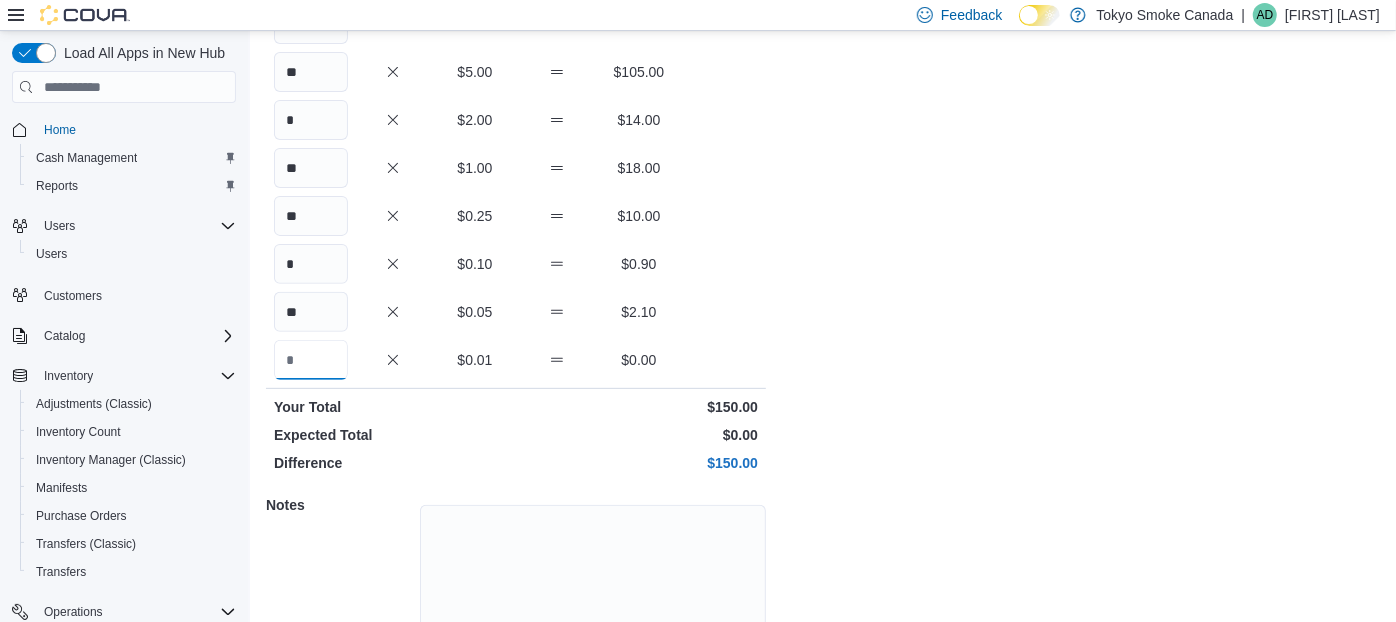 scroll, scrollTop: 451, scrollLeft: 0, axis: vertical 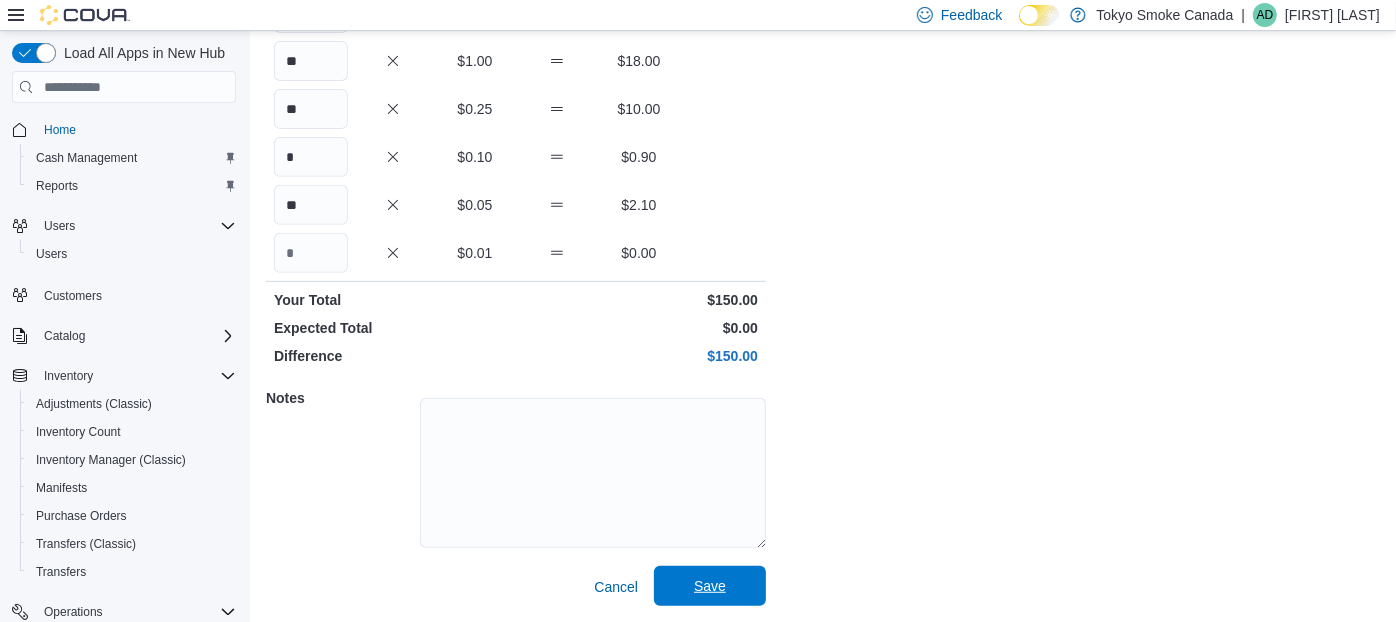 click on "Save" at bounding box center [710, 586] 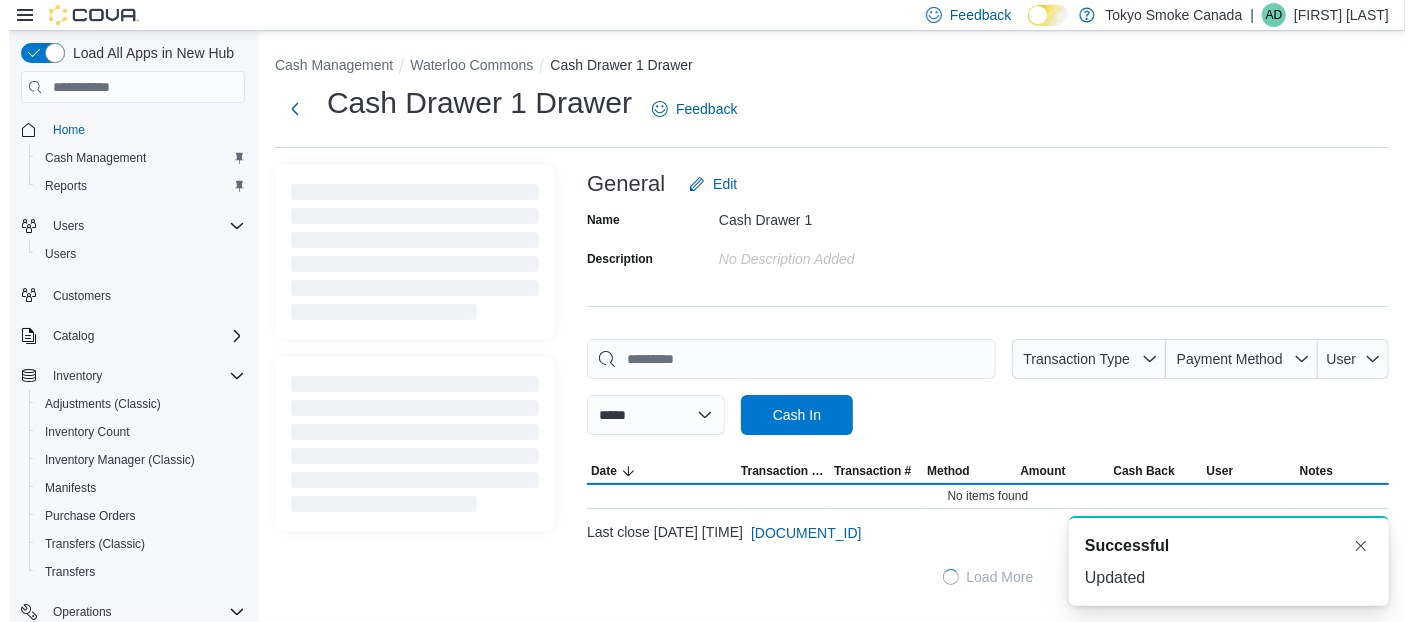 scroll, scrollTop: 0, scrollLeft: 0, axis: both 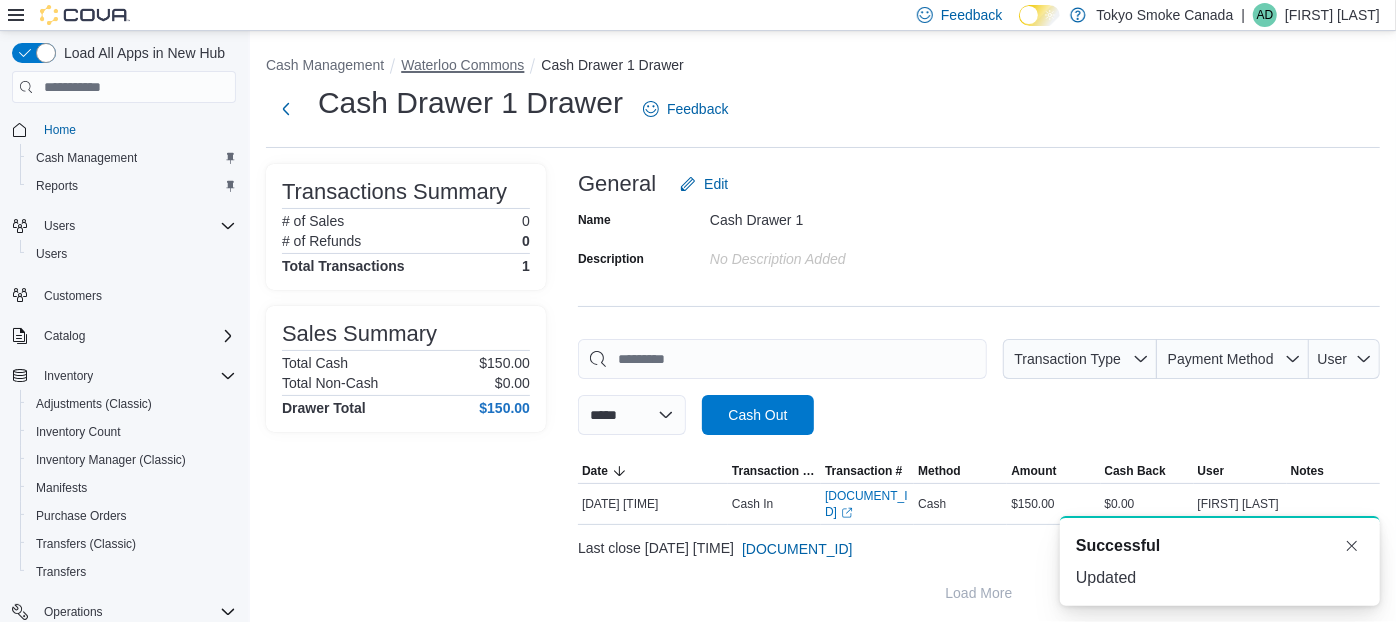 click on "Waterloo Commons" at bounding box center [462, 65] 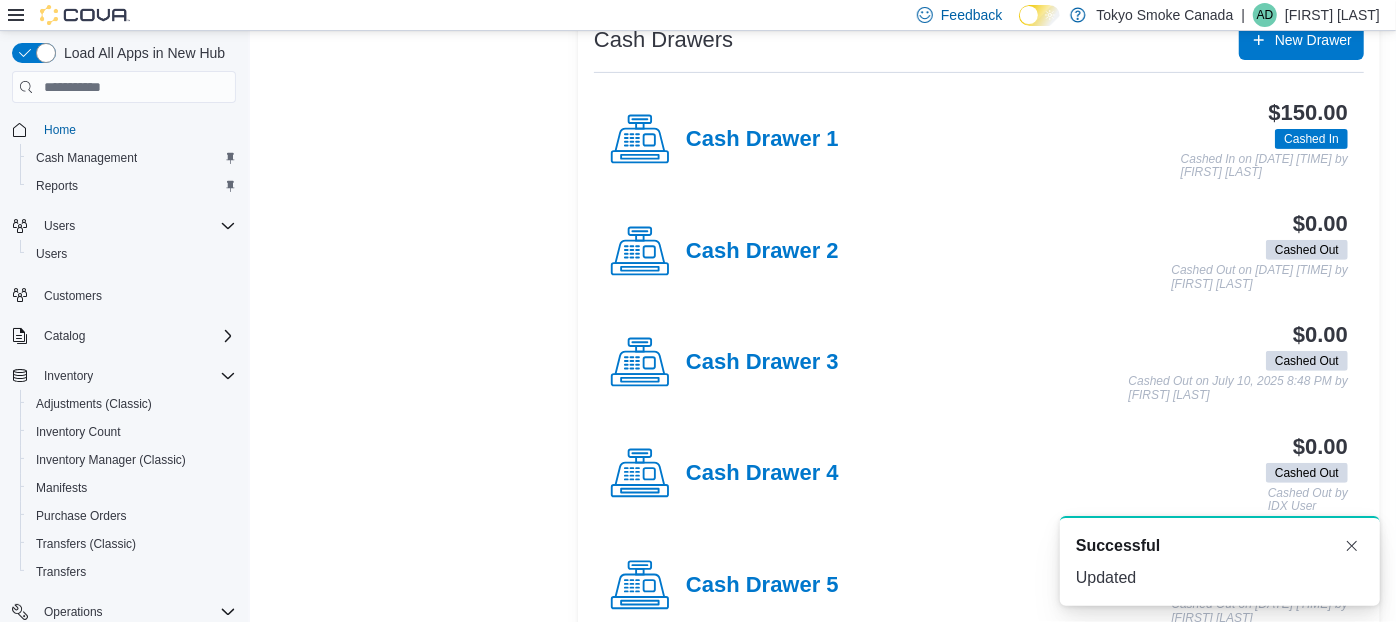 scroll, scrollTop: 417, scrollLeft: 0, axis: vertical 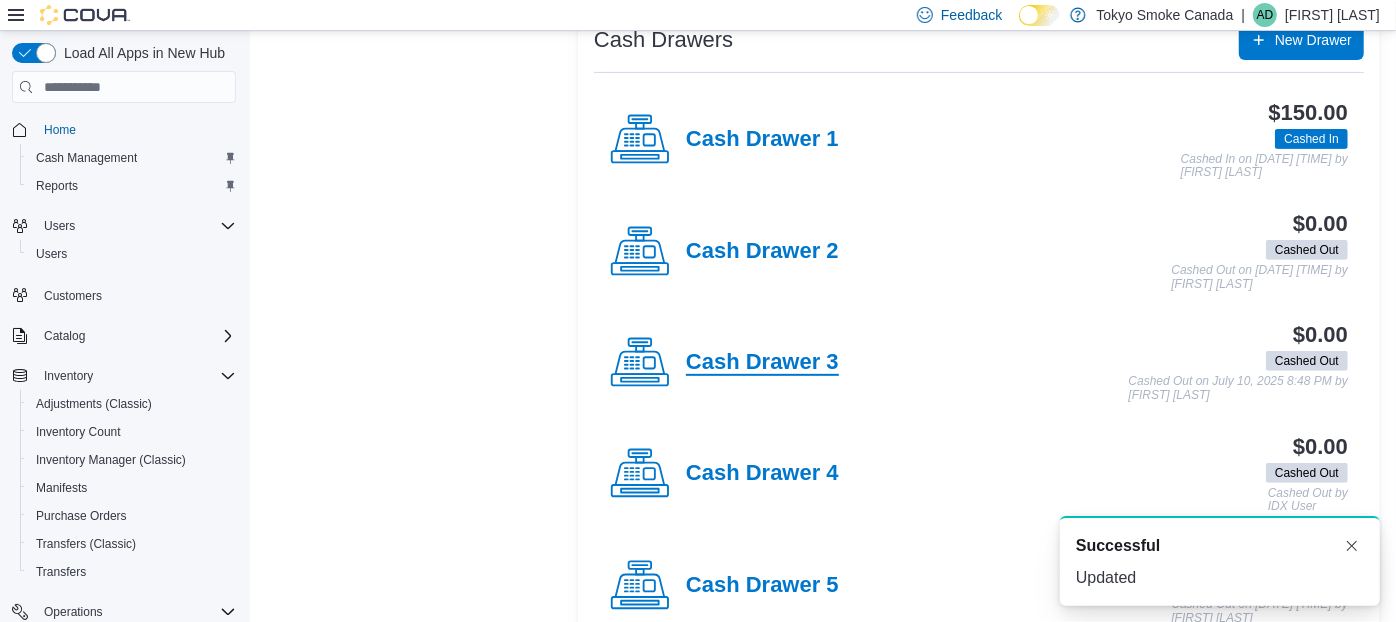 click on "Cash Drawer 3" at bounding box center (762, 363) 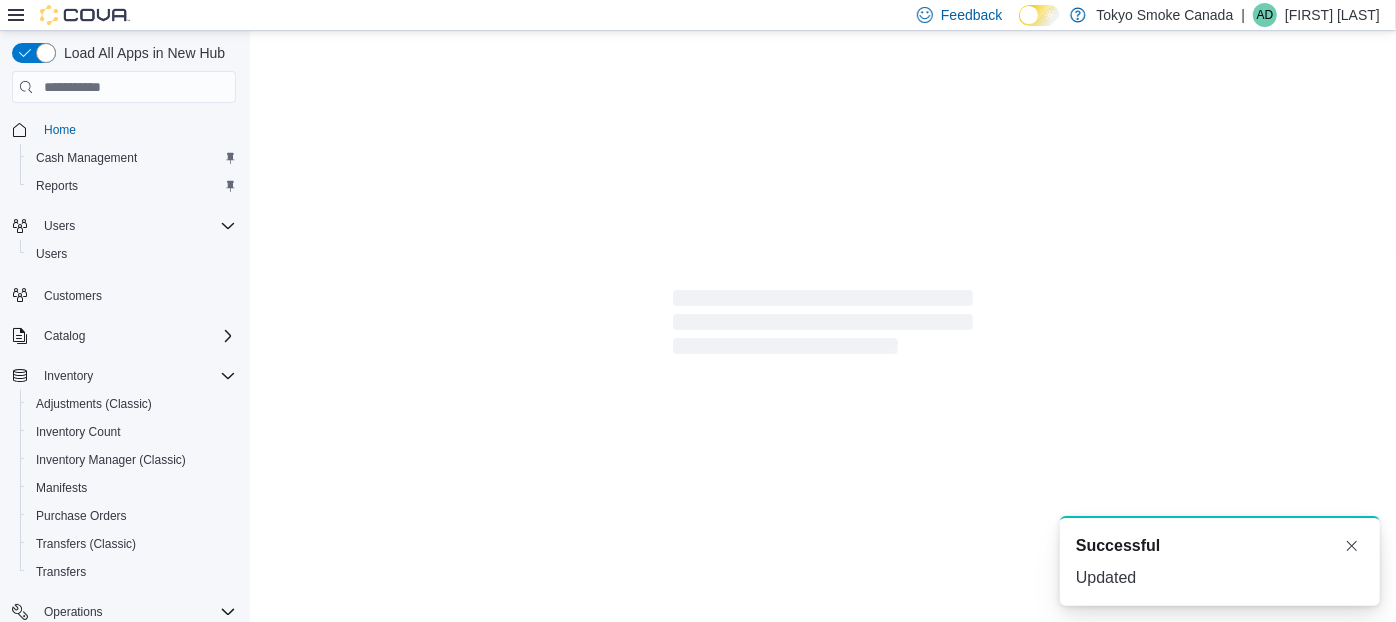 scroll, scrollTop: 0, scrollLeft: 0, axis: both 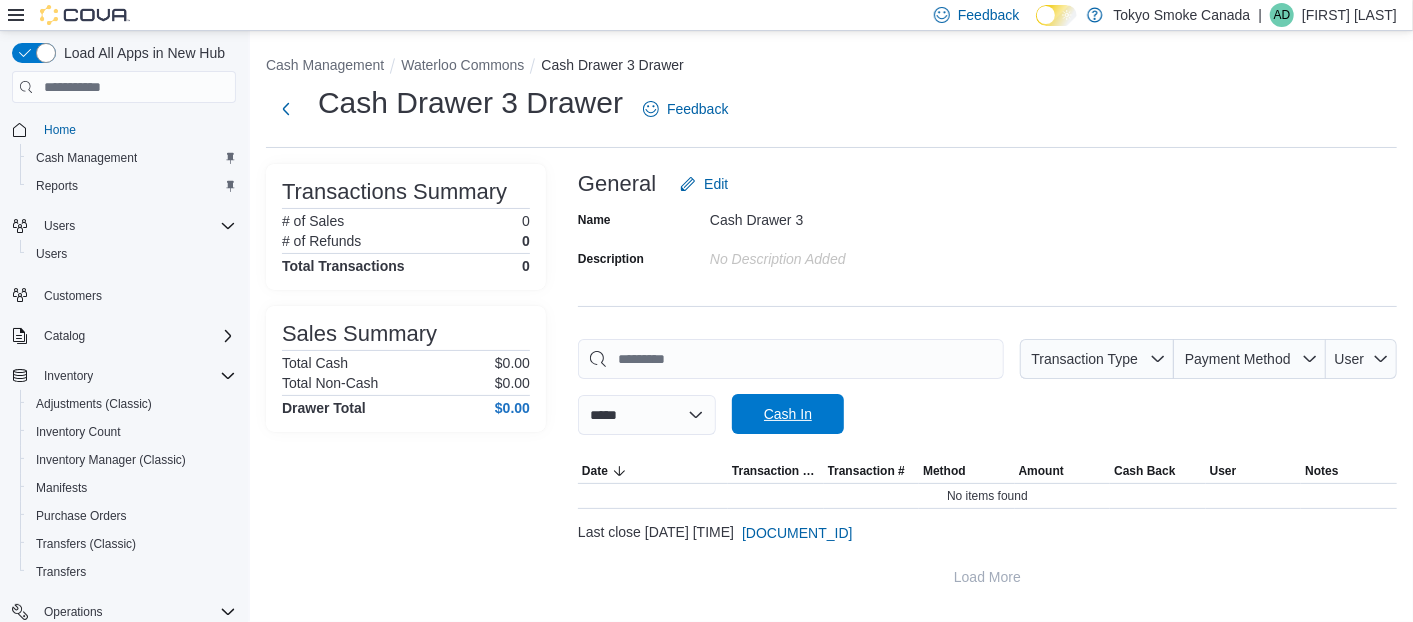 click on "Cash In" at bounding box center (788, 414) 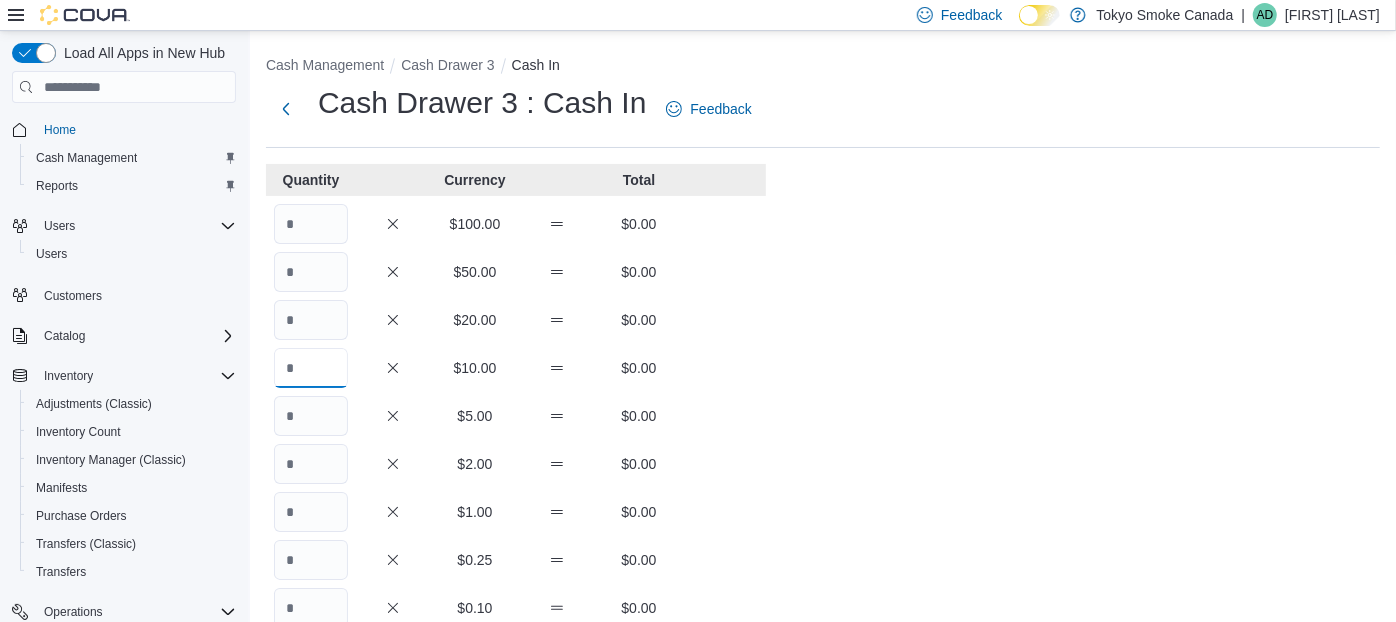 click at bounding box center (311, 368) 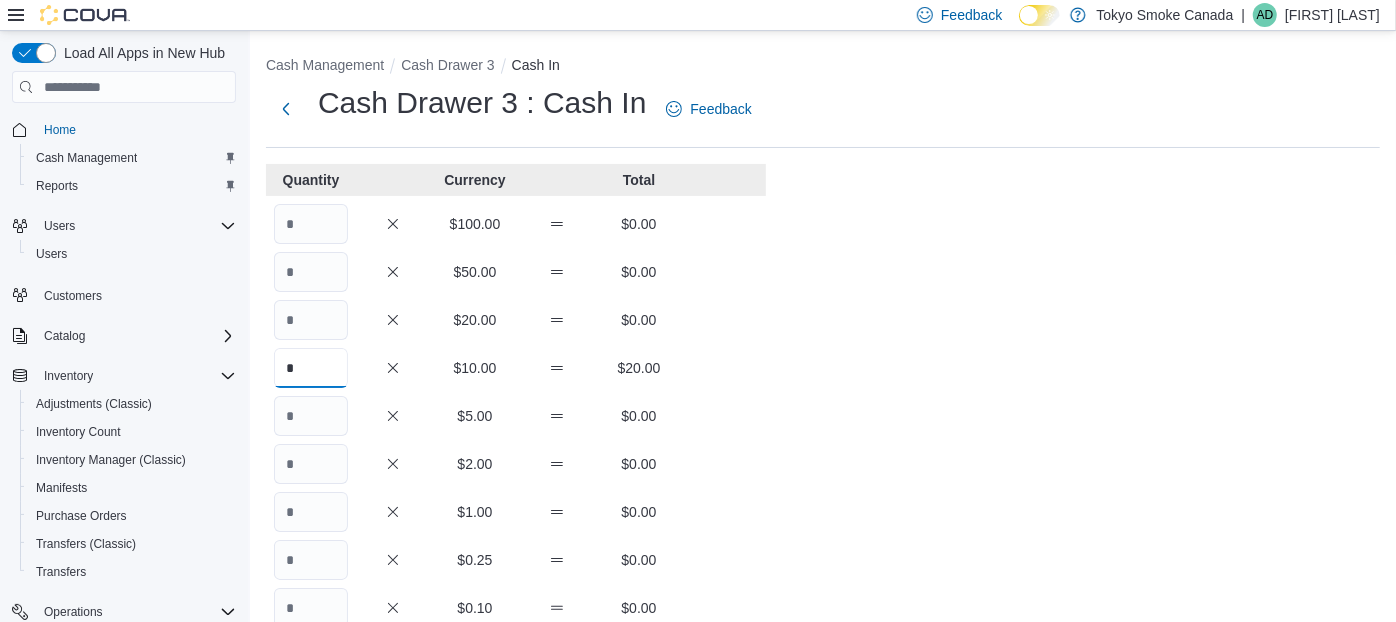 type on "*" 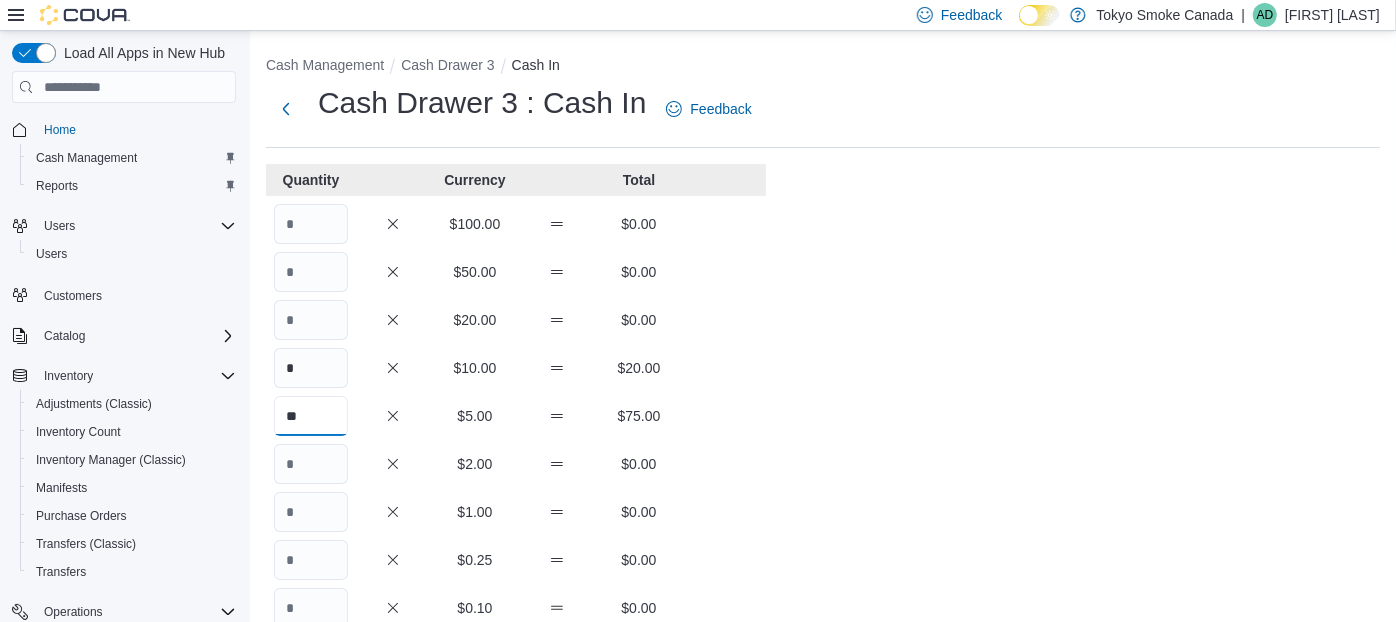 type on "**" 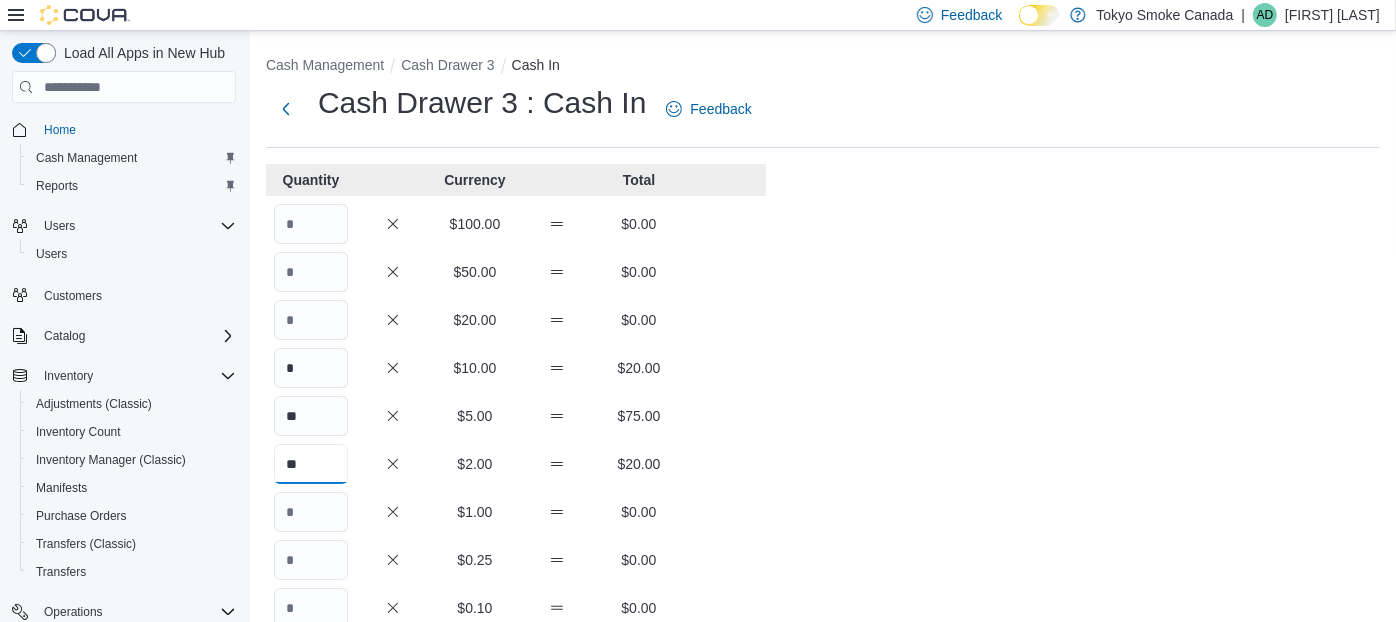type on "**" 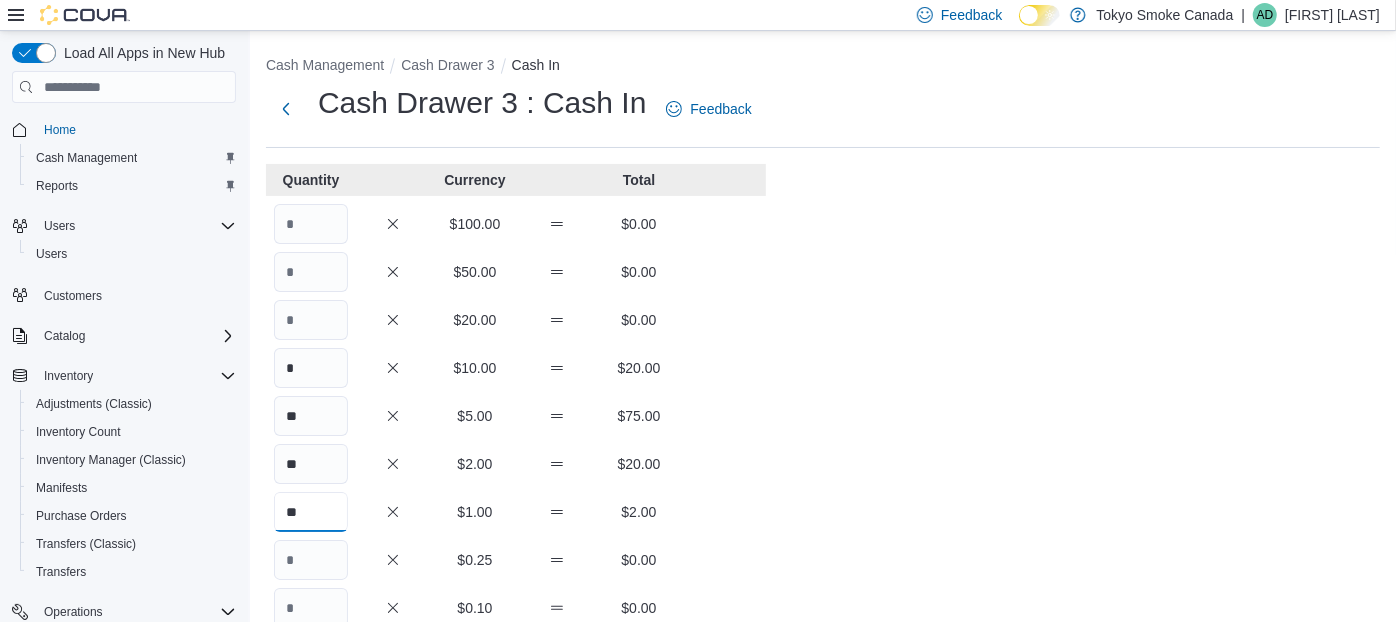 type on "**" 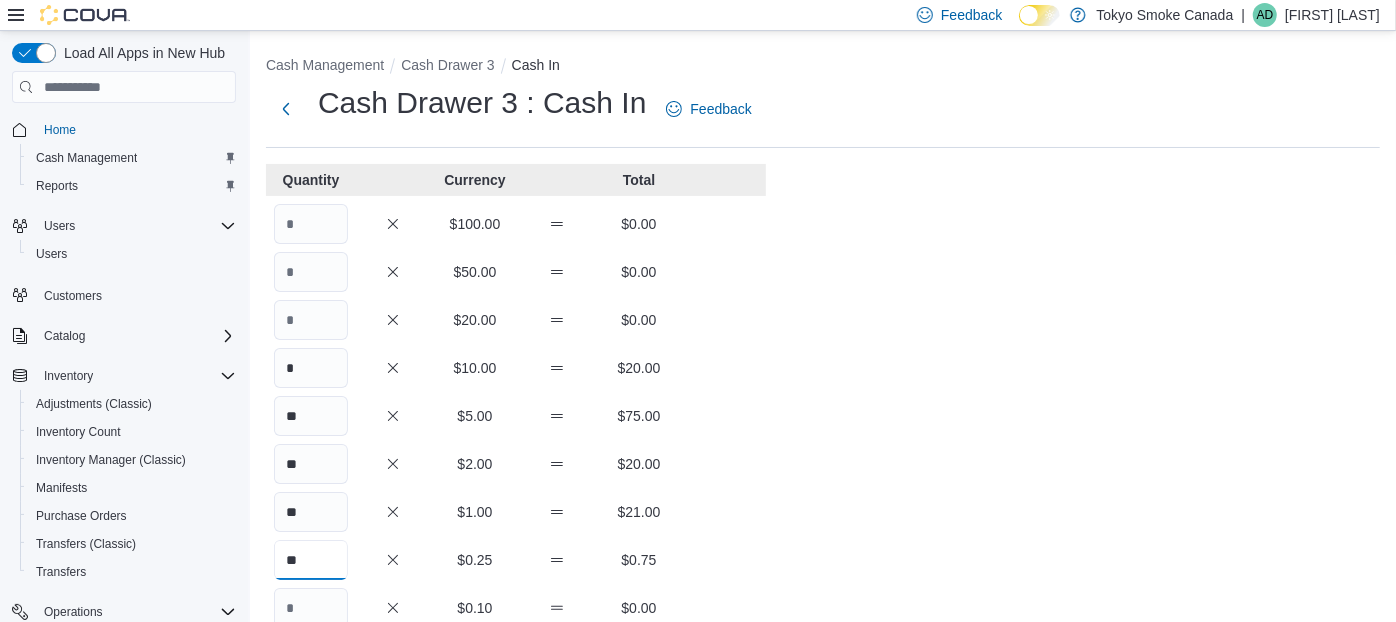 type on "**" 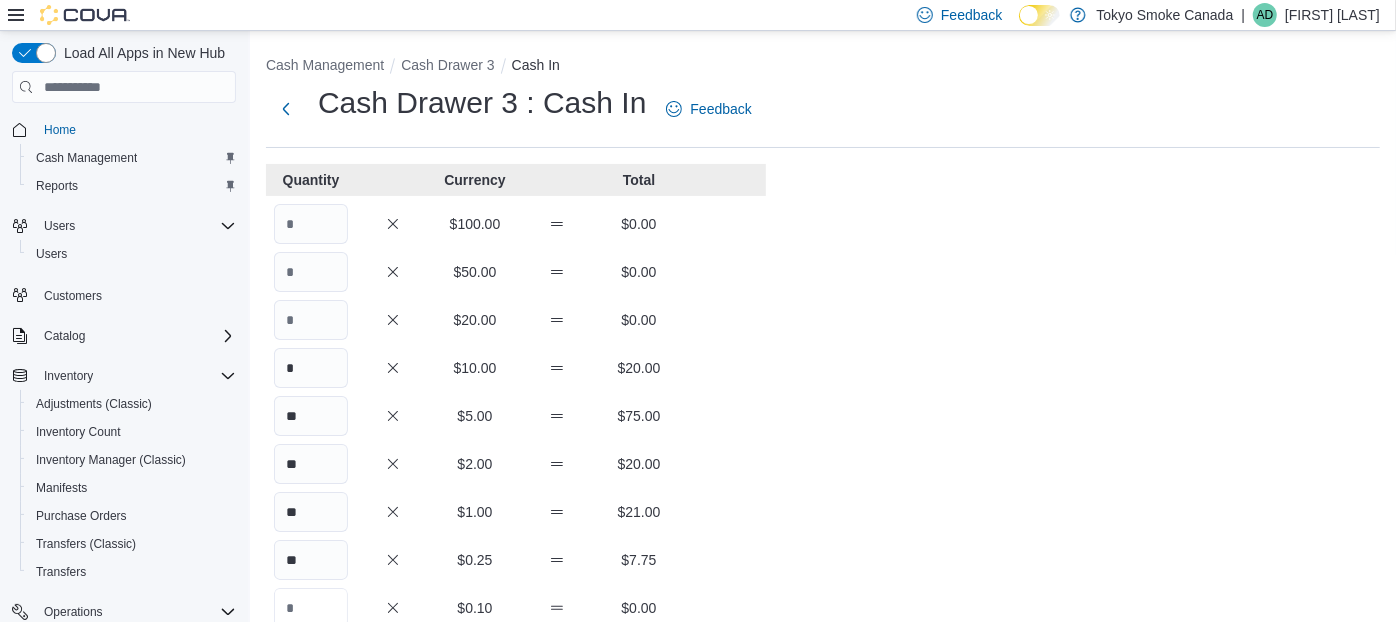 scroll, scrollTop: 5, scrollLeft: 0, axis: vertical 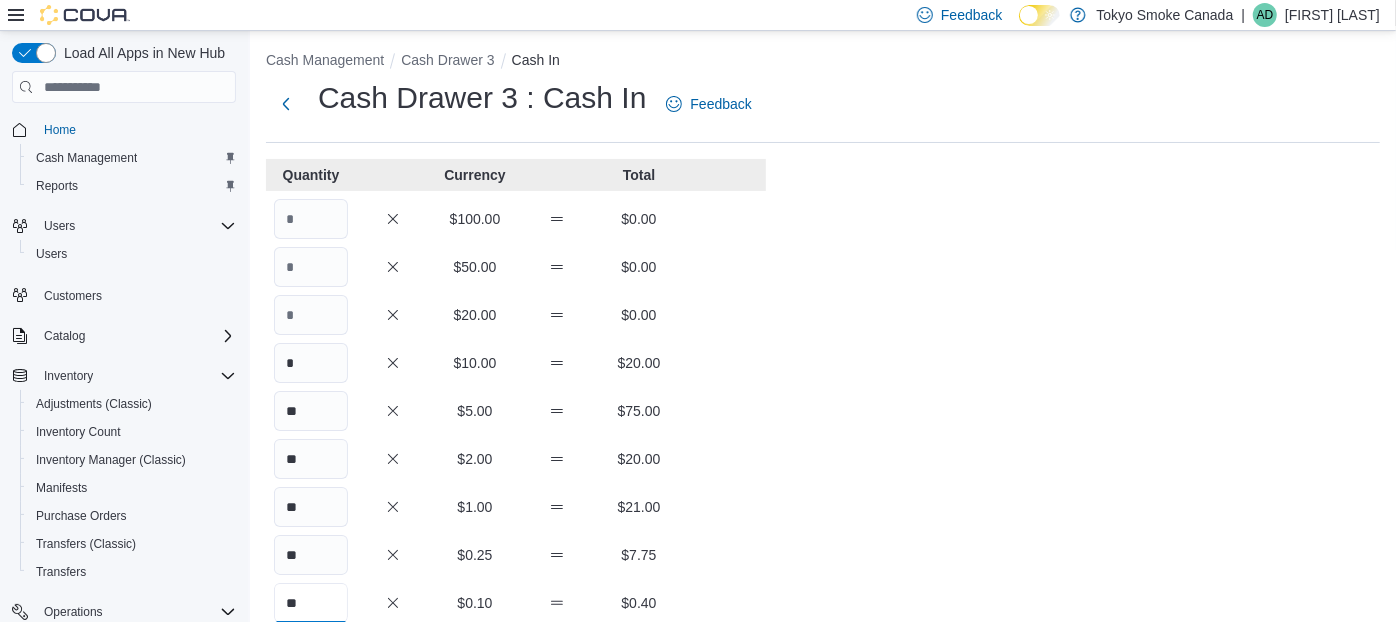 type on "**" 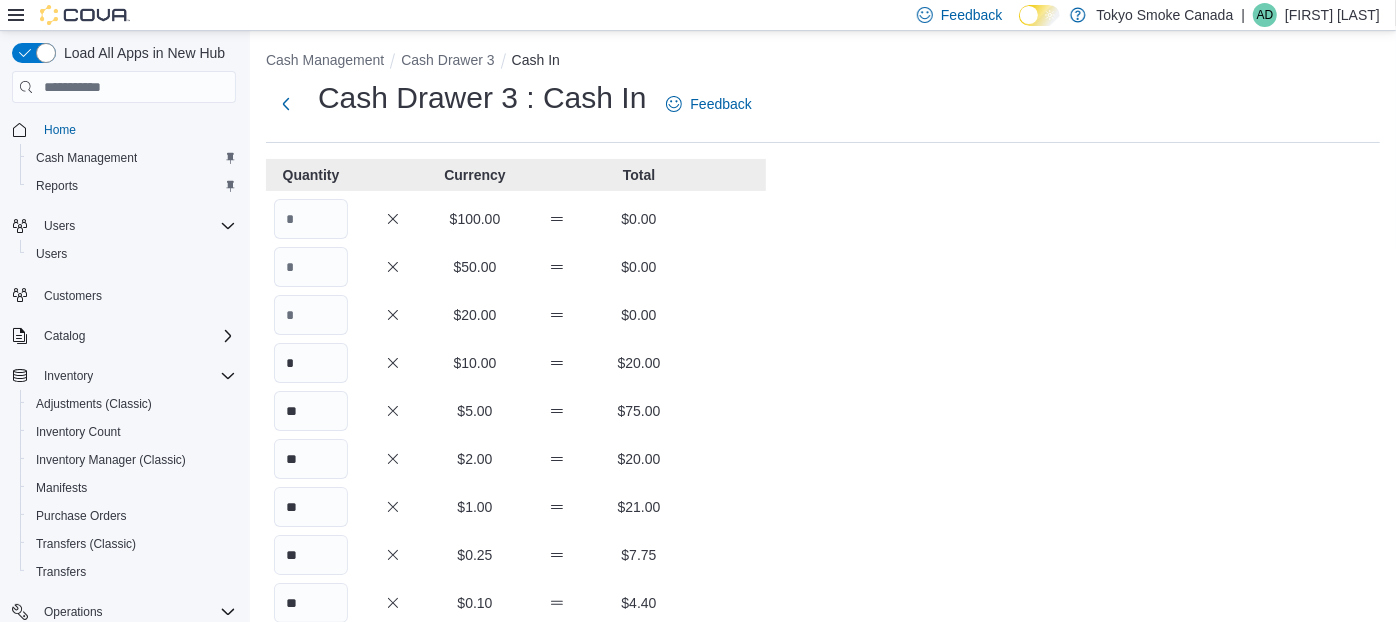 scroll, scrollTop: 344, scrollLeft: 0, axis: vertical 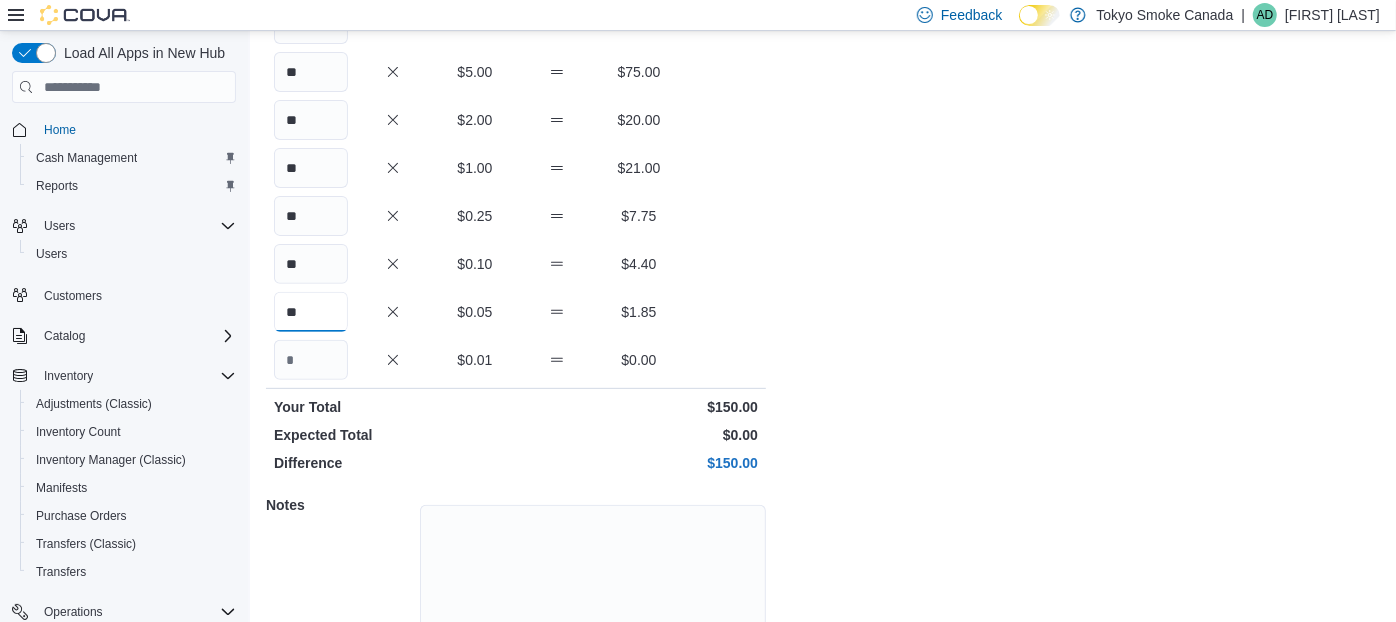 type on "**" 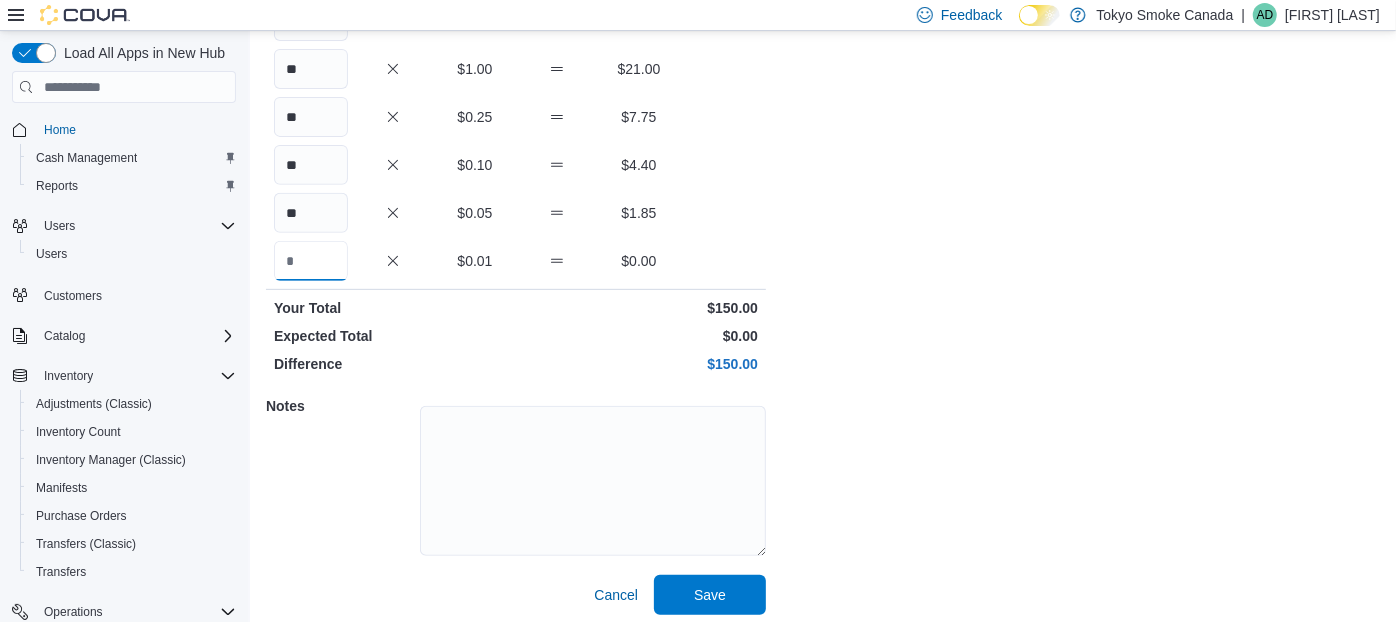 scroll, scrollTop: 444, scrollLeft: 0, axis: vertical 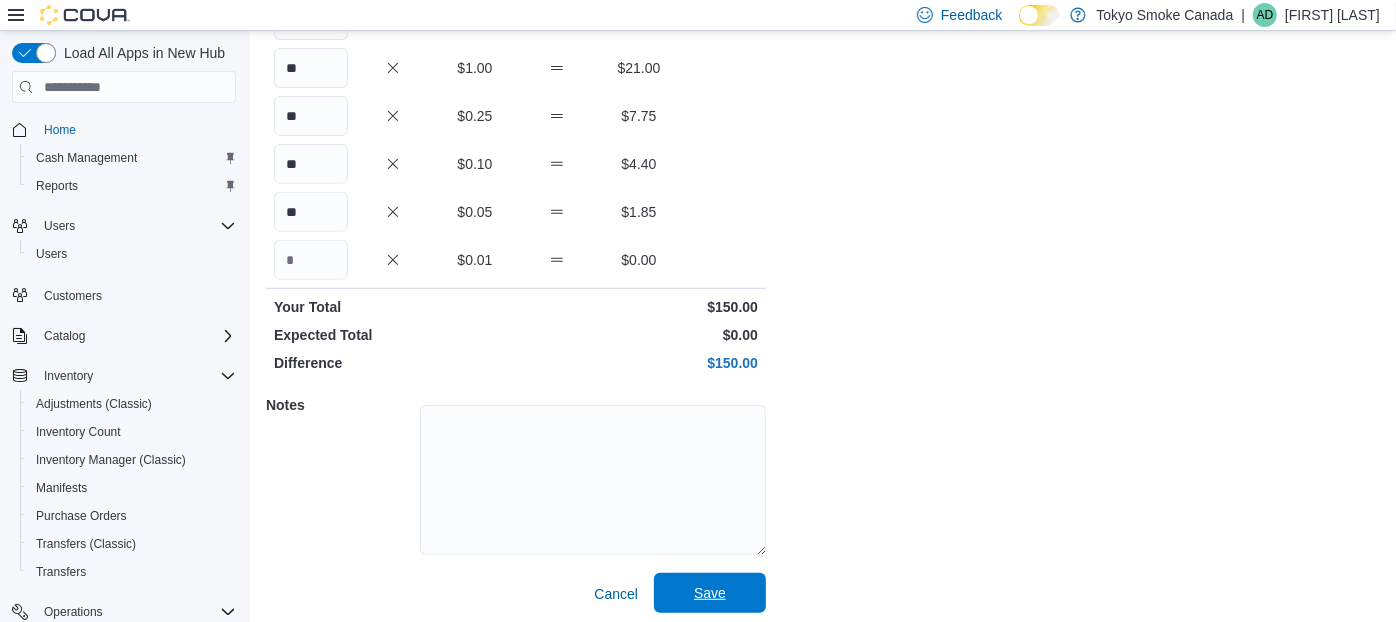 click on "Save" at bounding box center (710, 593) 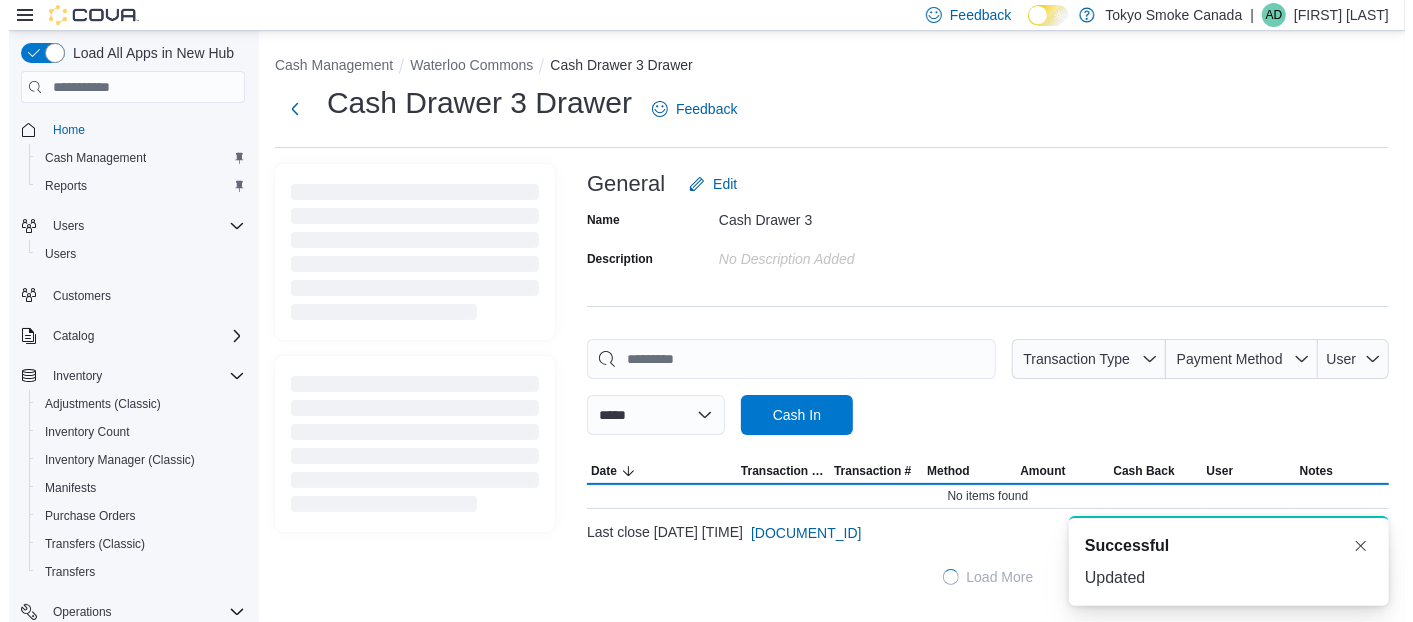 scroll, scrollTop: 0, scrollLeft: 0, axis: both 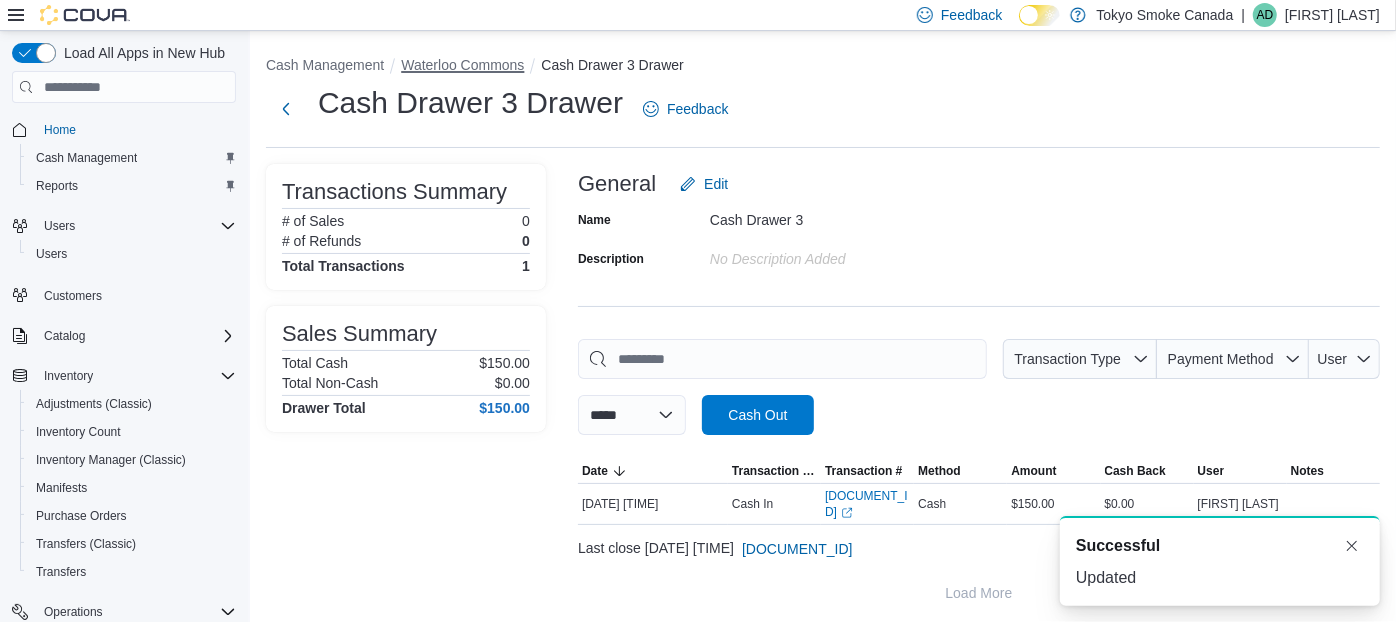 click on "Waterloo Commons" at bounding box center [462, 65] 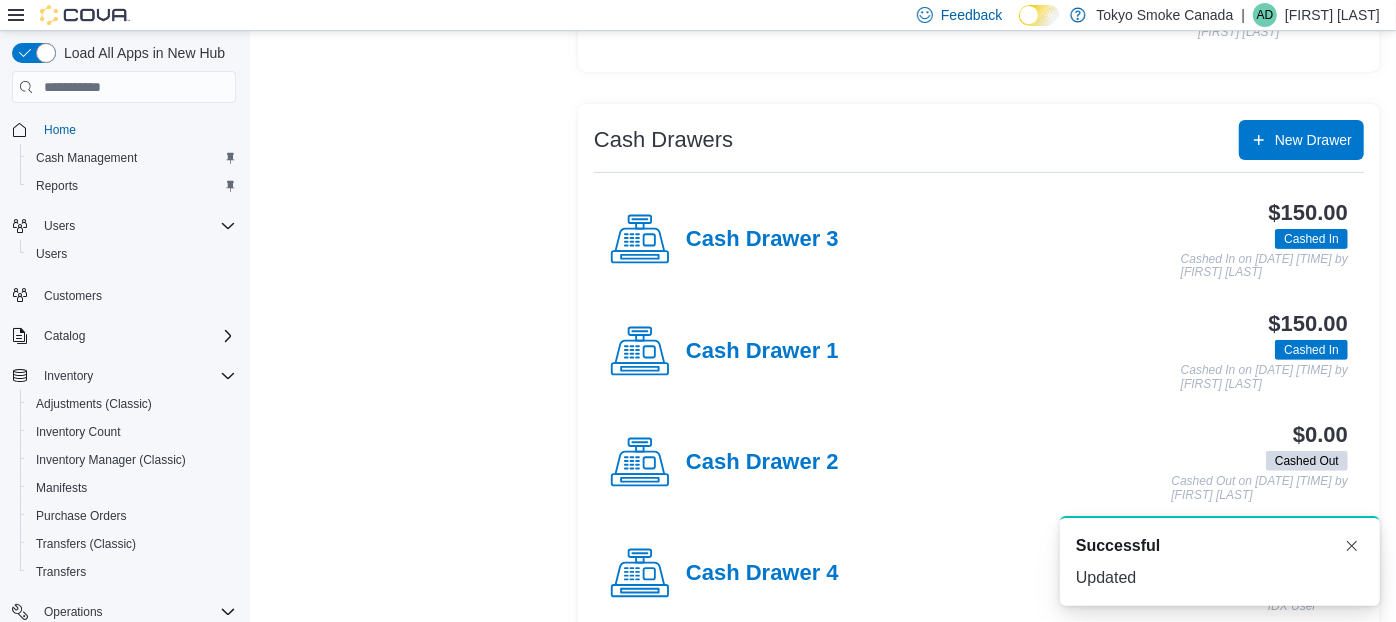 scroll, scrollTop: 0, scrollLeft: 0, axis: both 